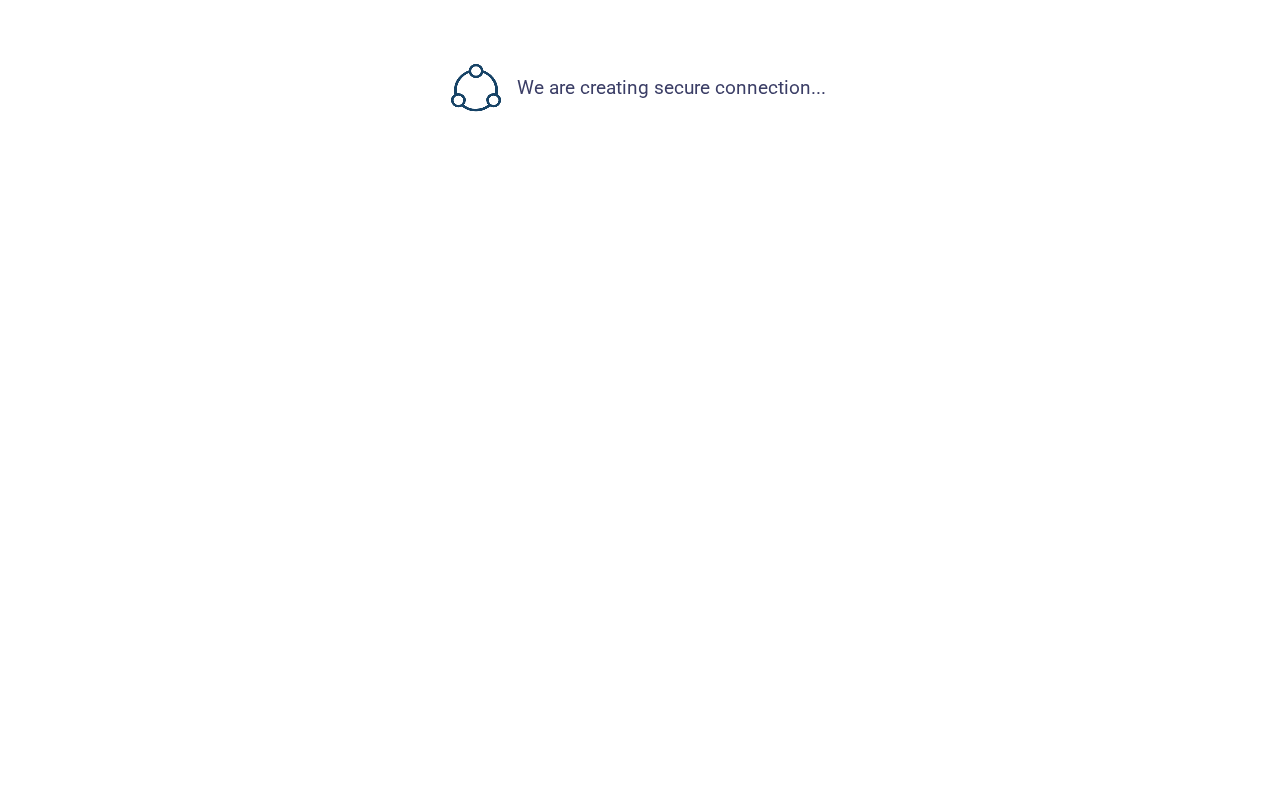 scroll, scrollTop: 0, scrollLeft: 0, axis: both 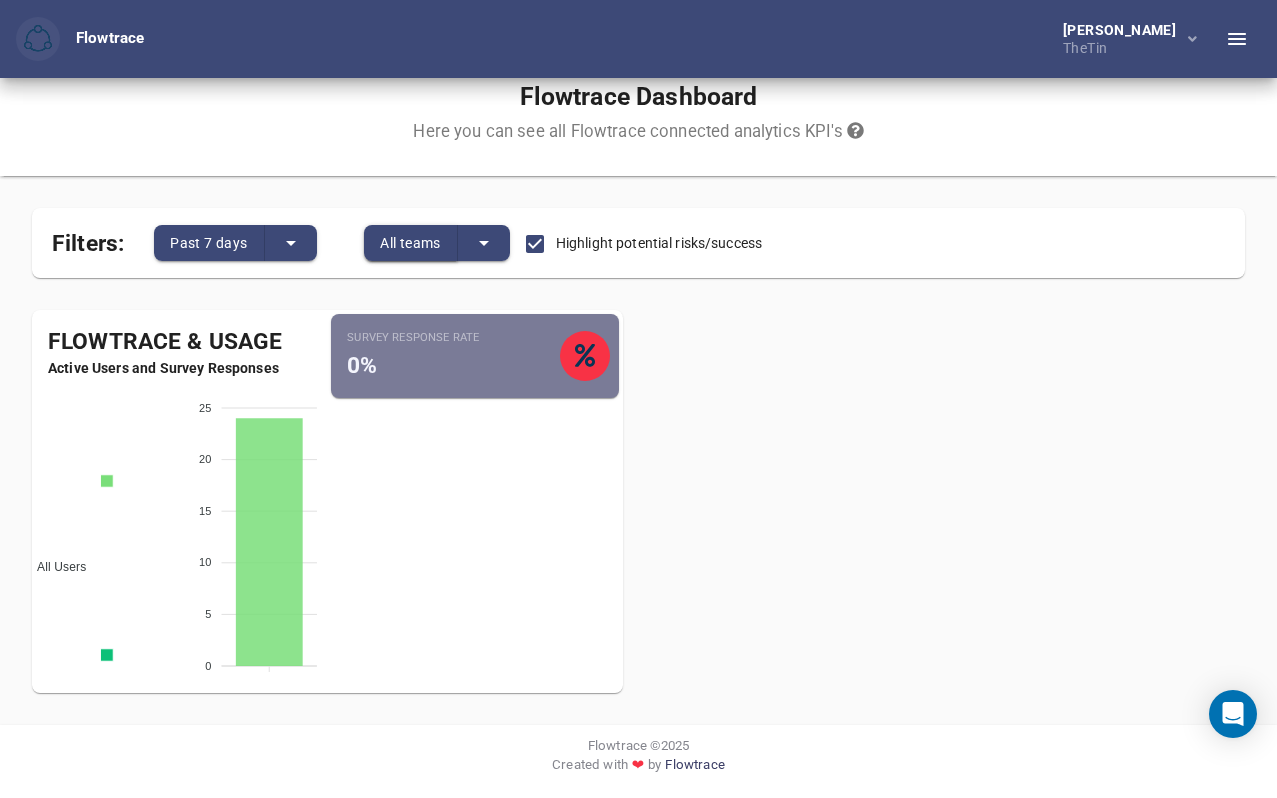 click on "All teams" at bounding box center [410, 243] 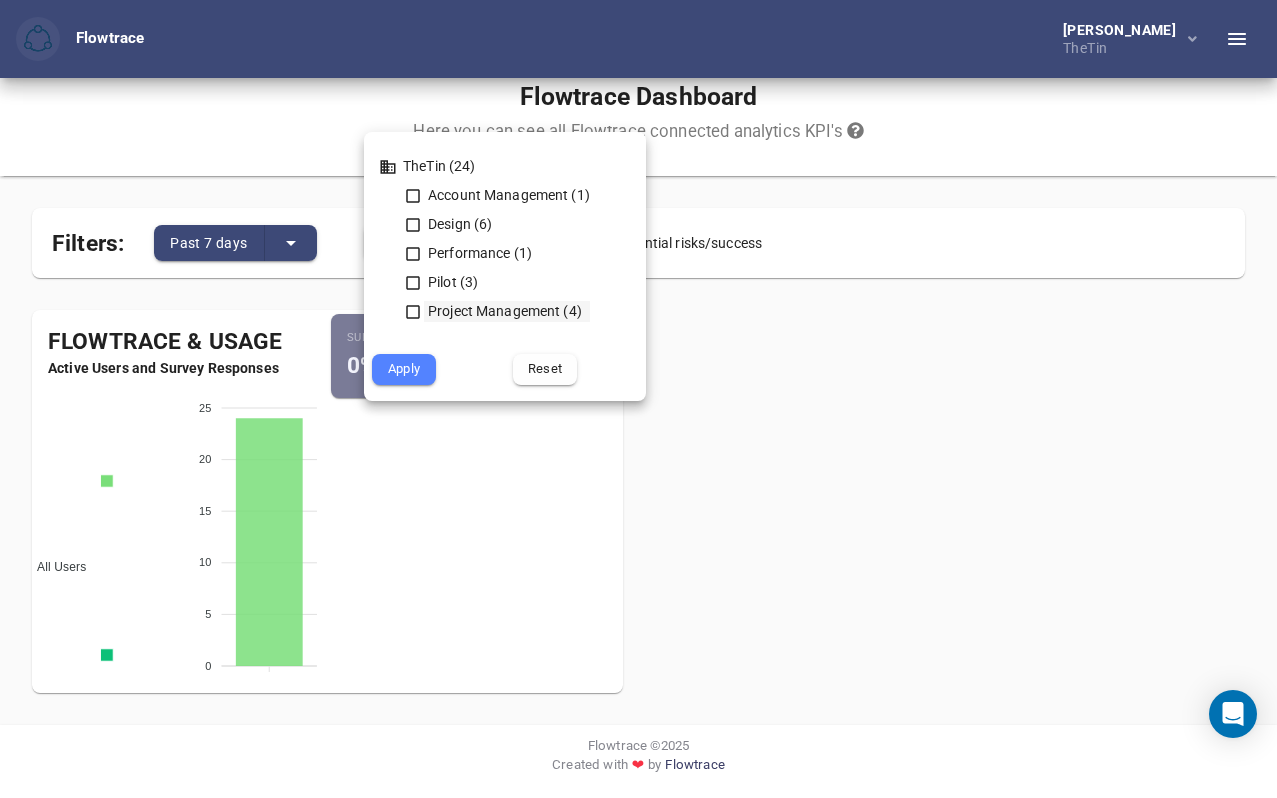 click 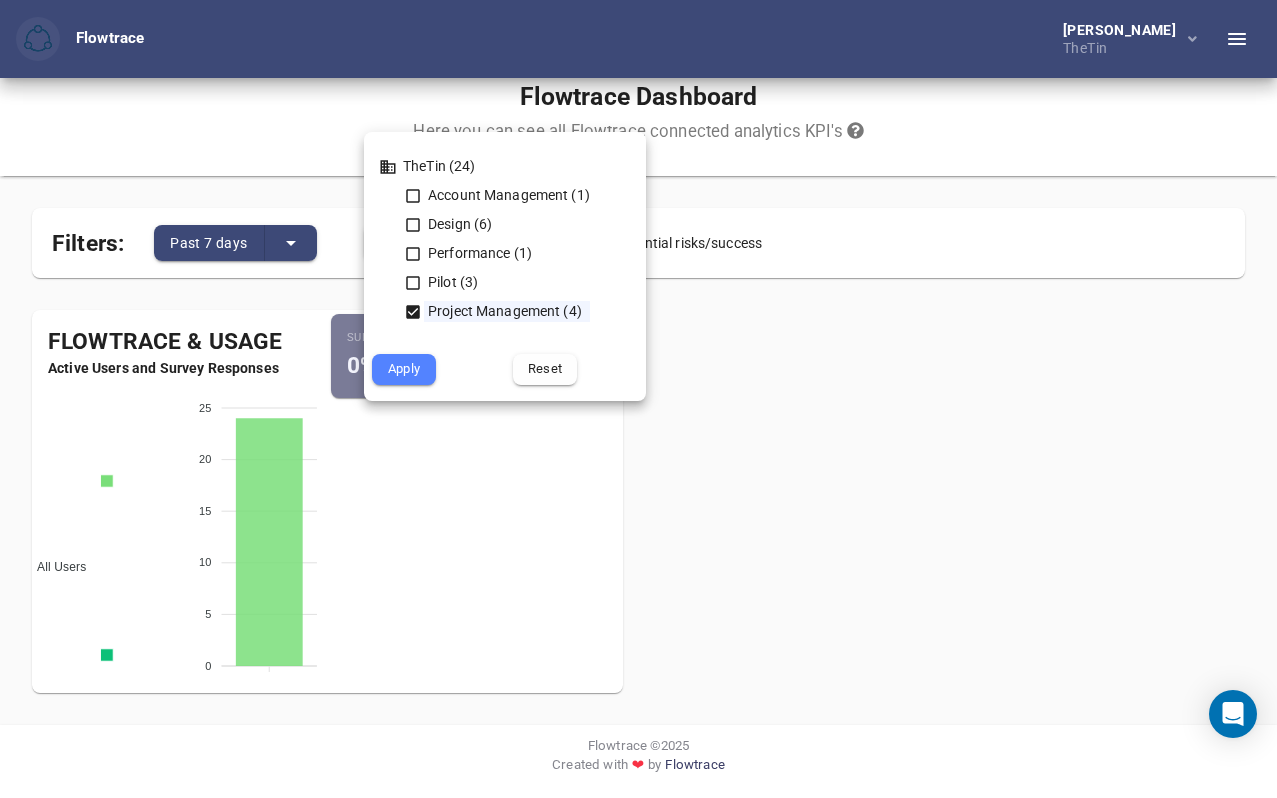 click on "Apply" at bounding box center (404, 369) 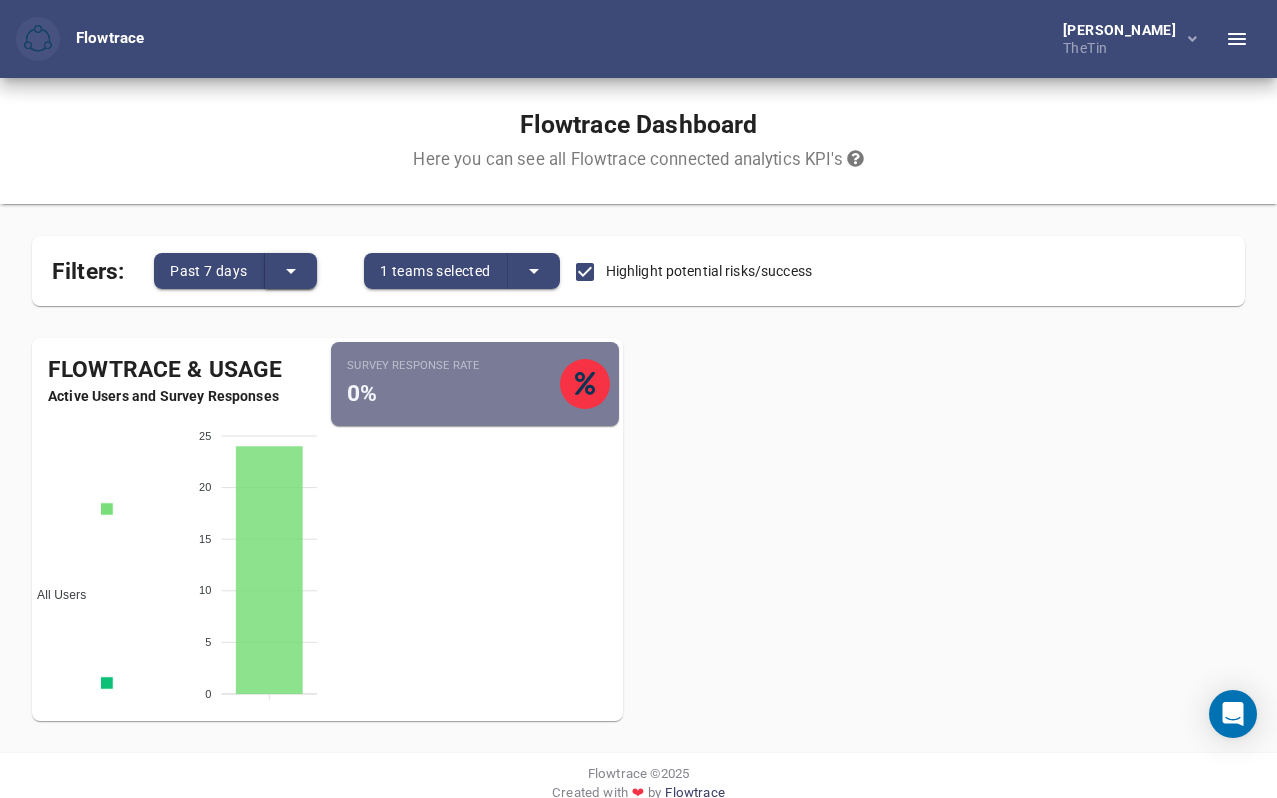 click at bounding box center [291, 271] 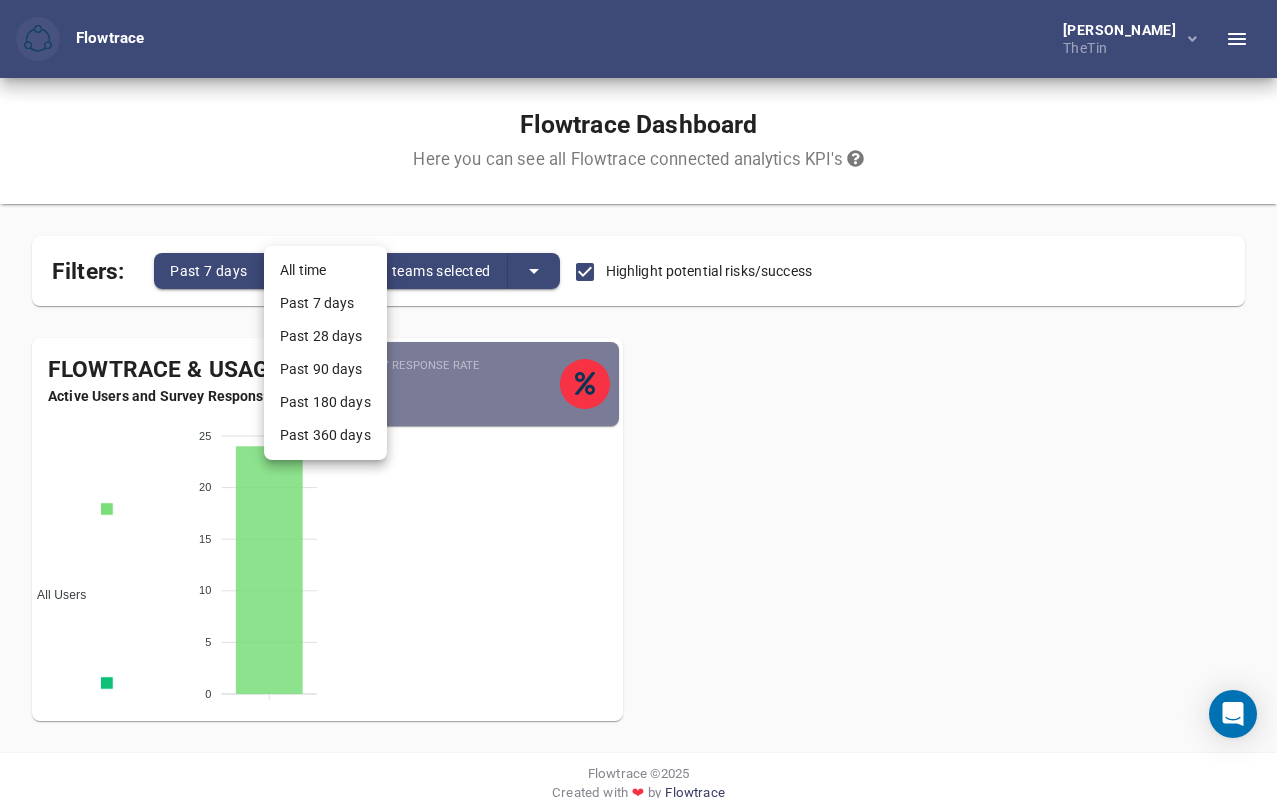 click on "Past 28 days" at bounding box center (325, 336) 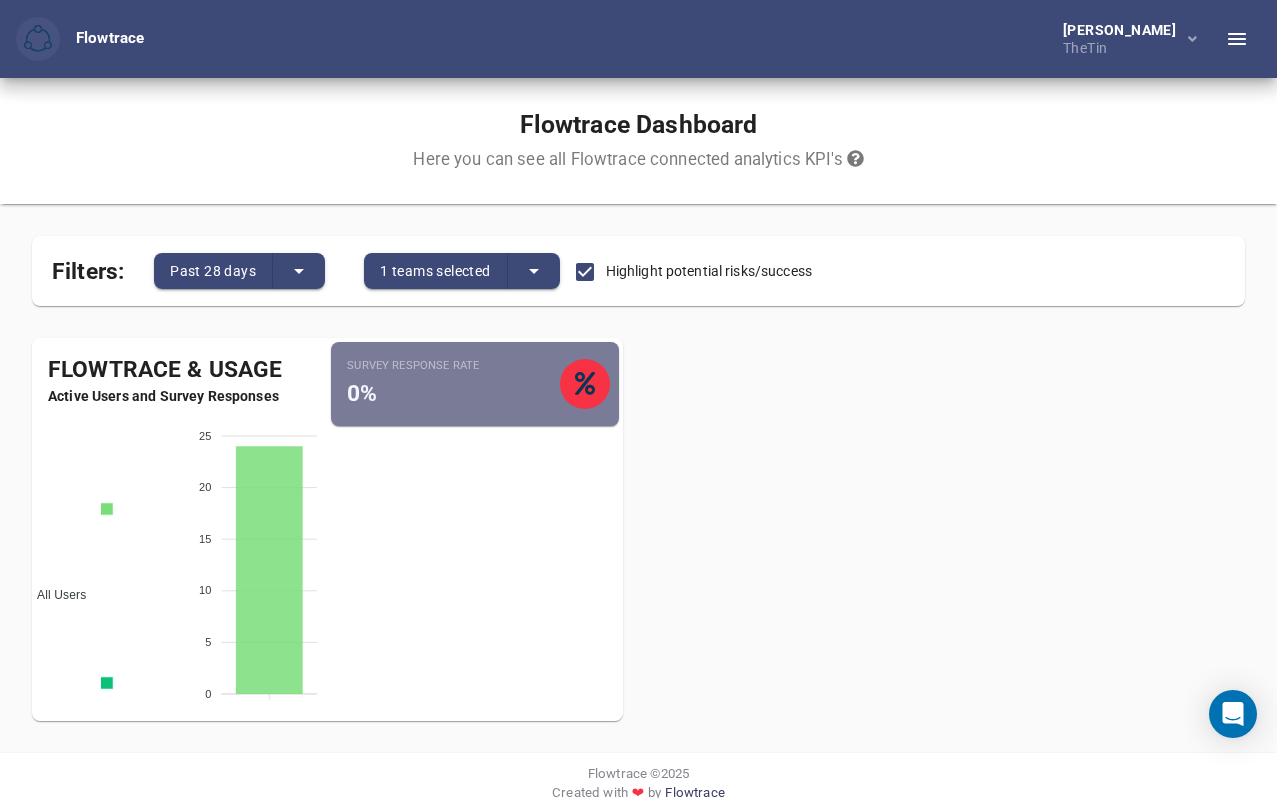 scroll, scrollTop: 28, scrollLeft: 0, axis: vertical 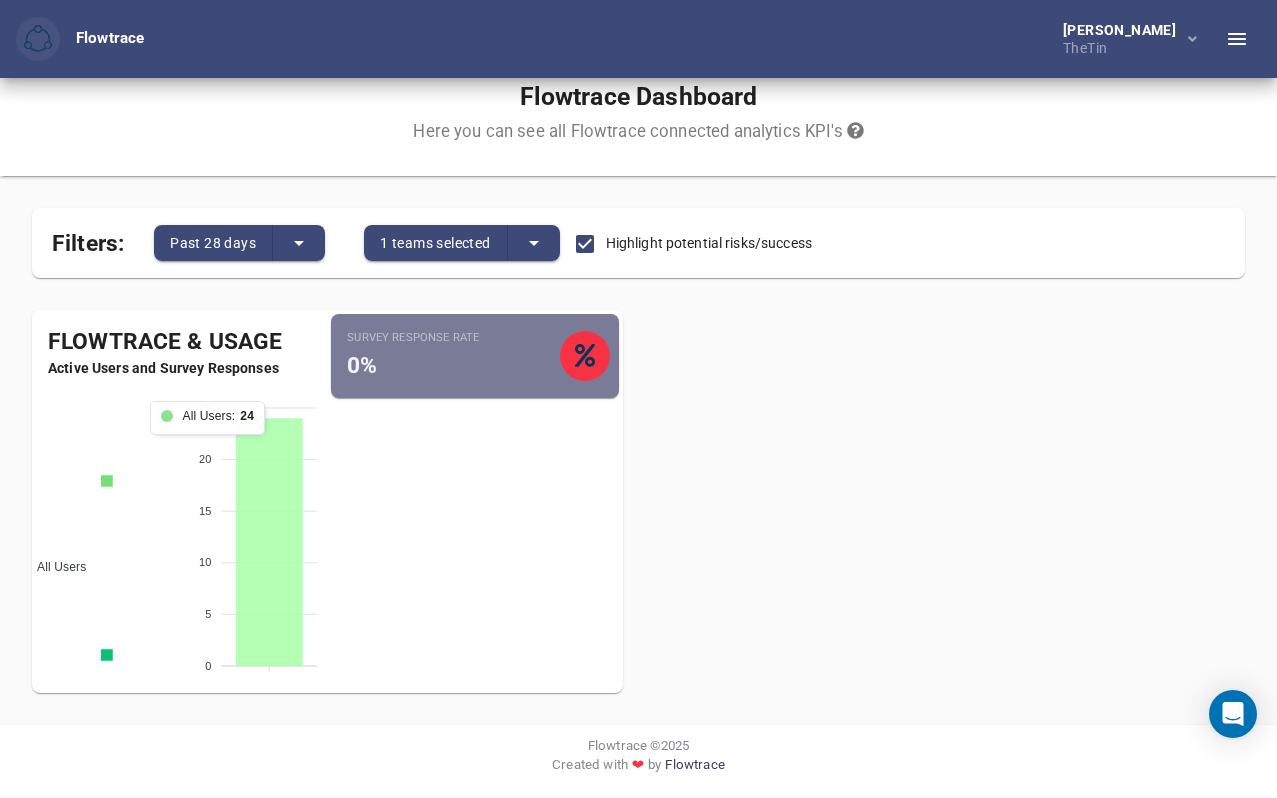 click 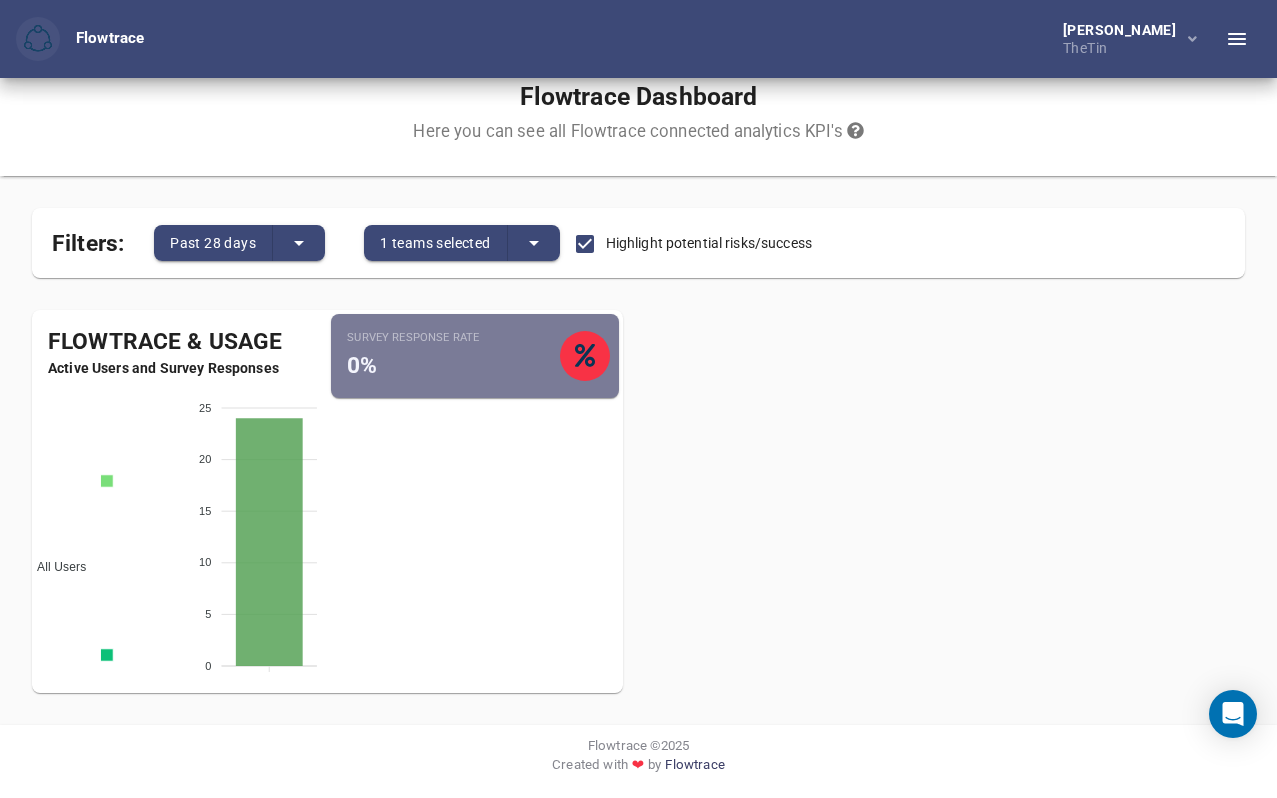 click on "Survey Response Rate" at bounding box center (453, 338) 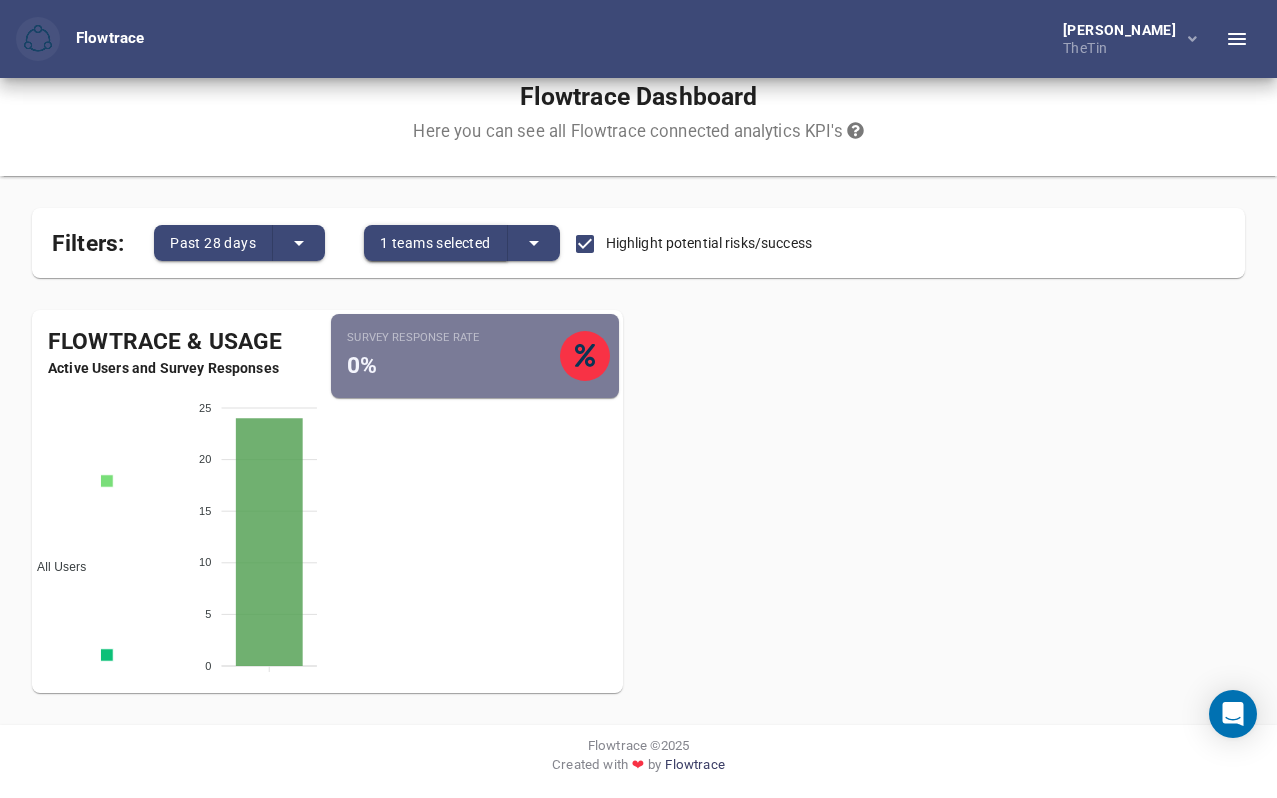 click on "1 teams selected" at bounding box center (435, 243) 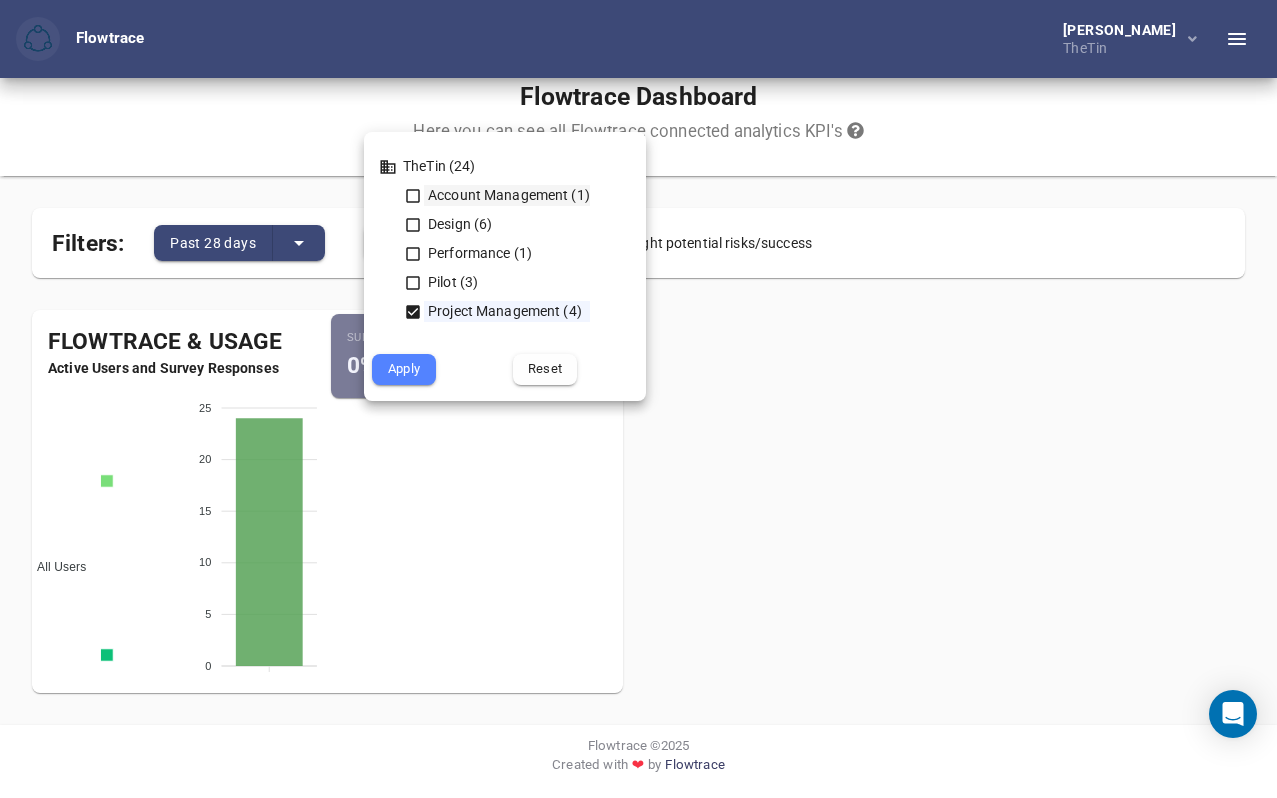 click 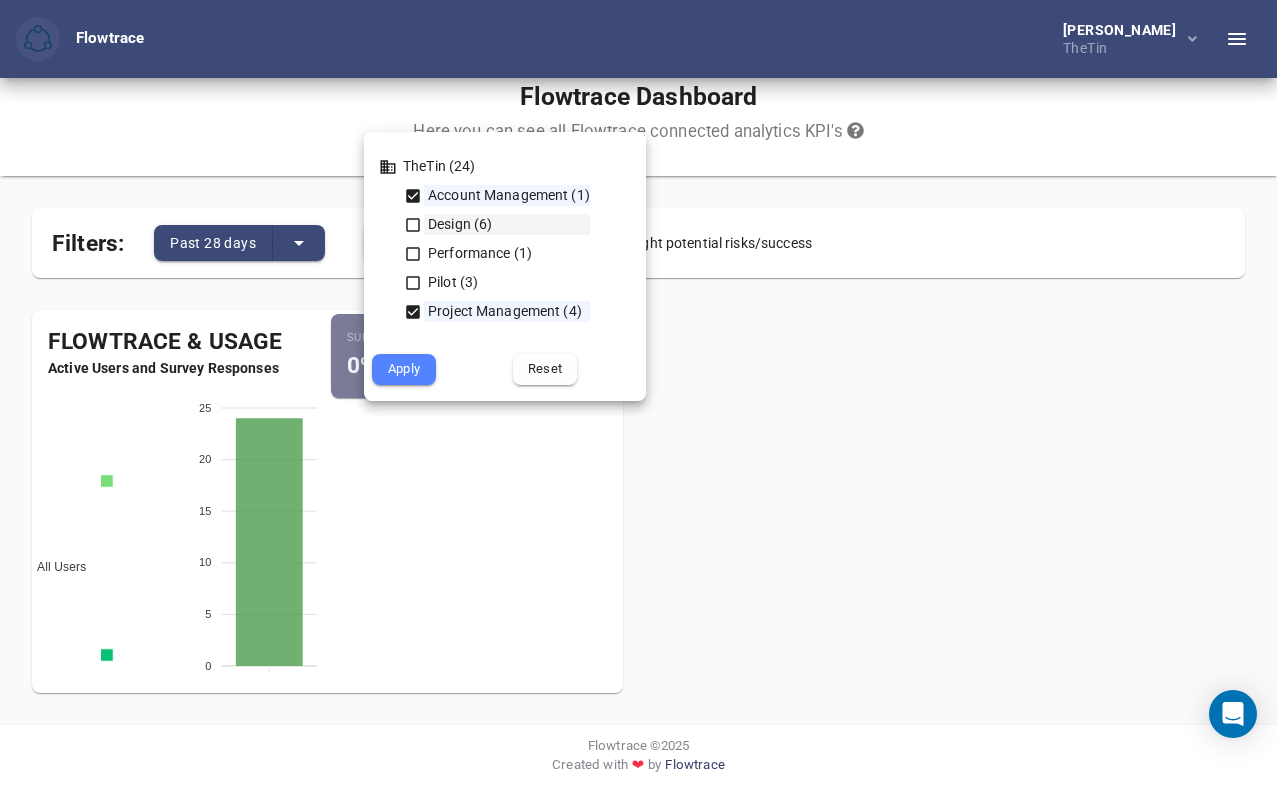 click 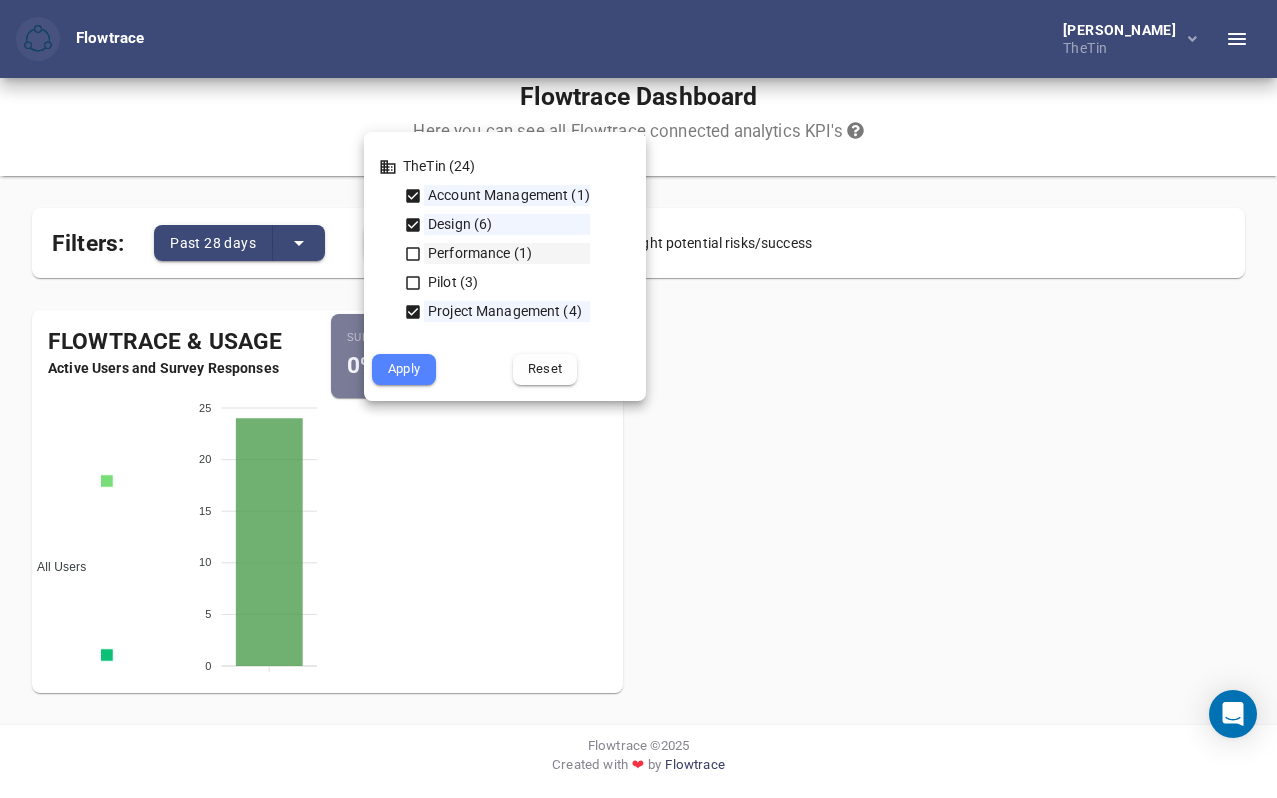 click 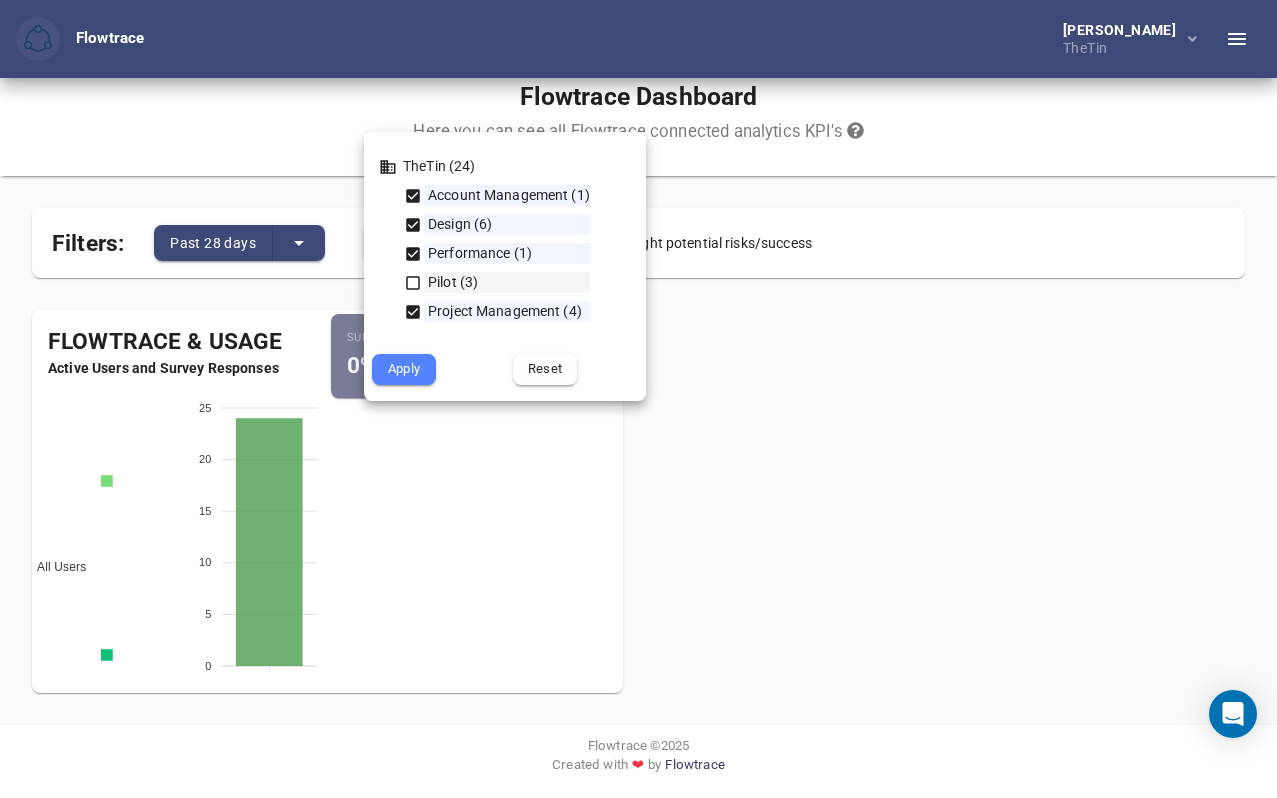 click 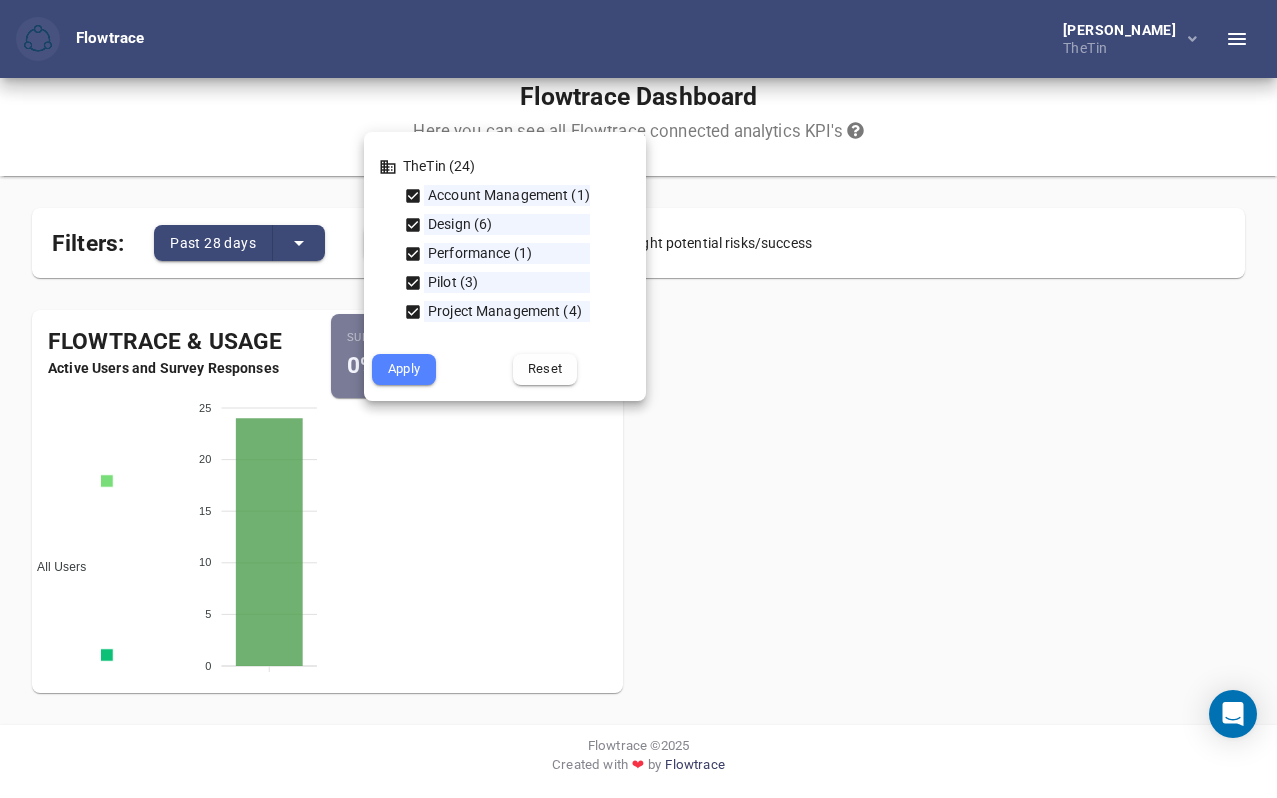 click on "Apply" at bounding box center (404, 369) 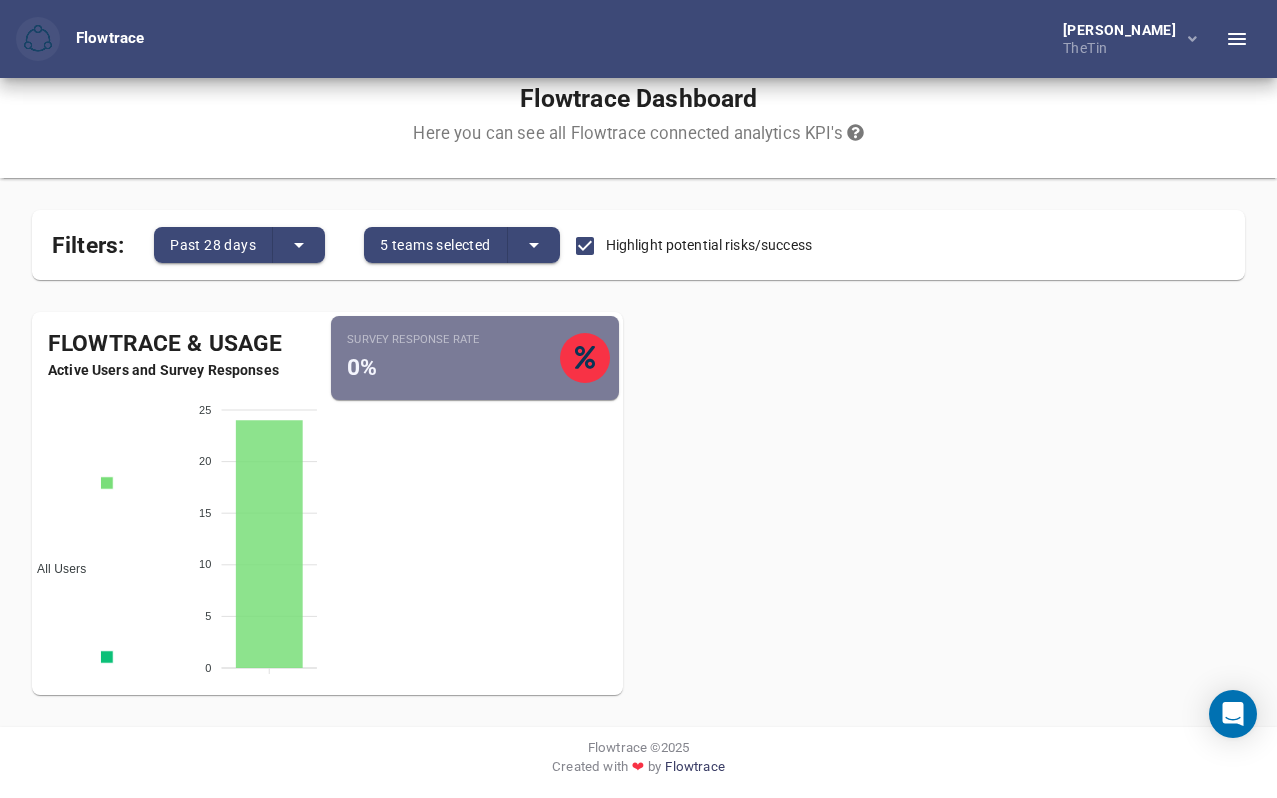 scroll, scrollTop: 0, scrollLeft: 0, axis: both 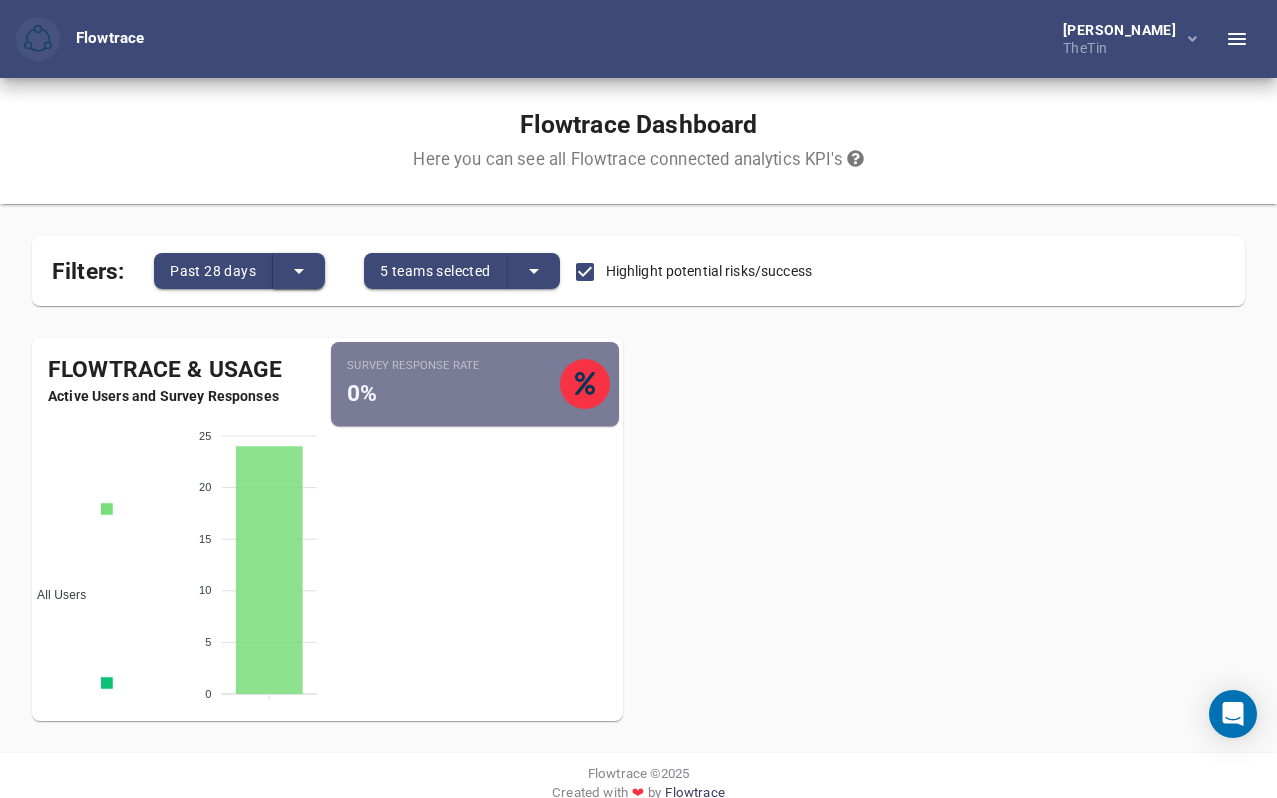 click at bounding box center (299, 271) 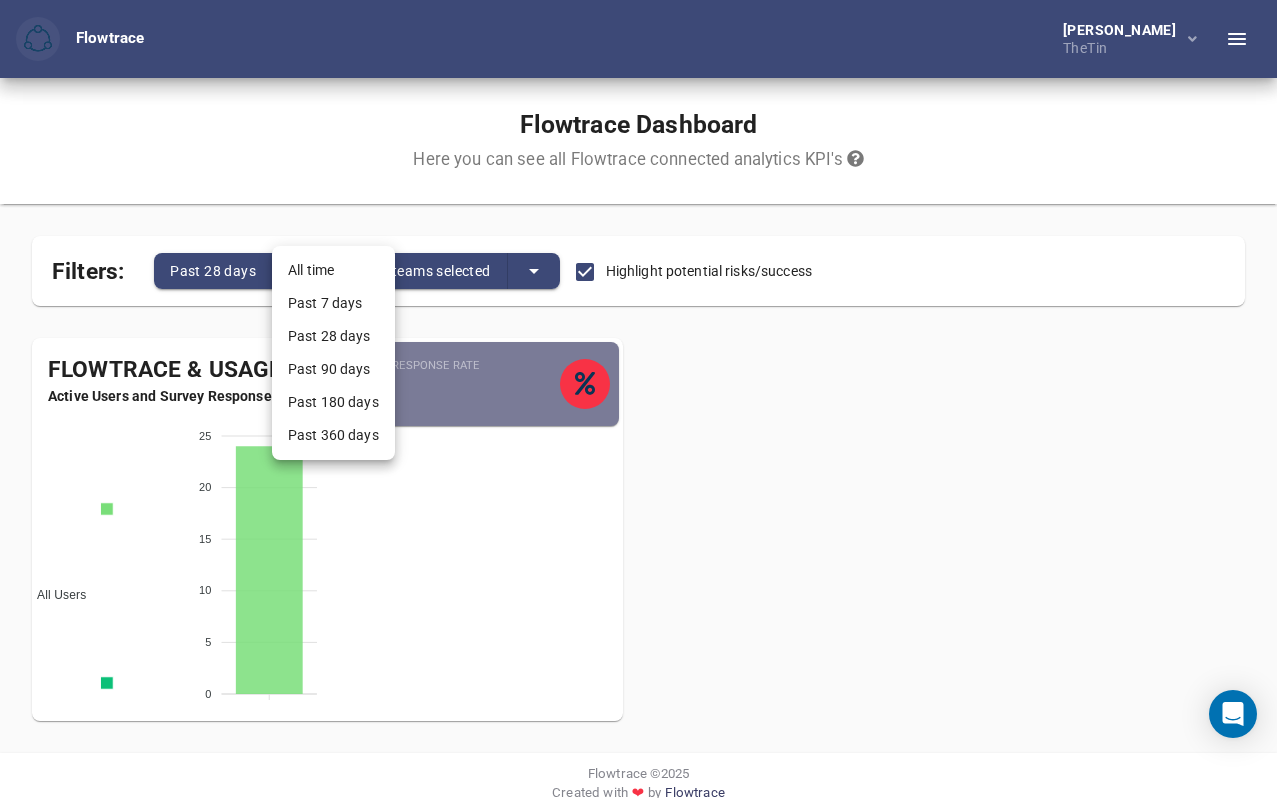click on "All time" at bounding box center [333, 270] 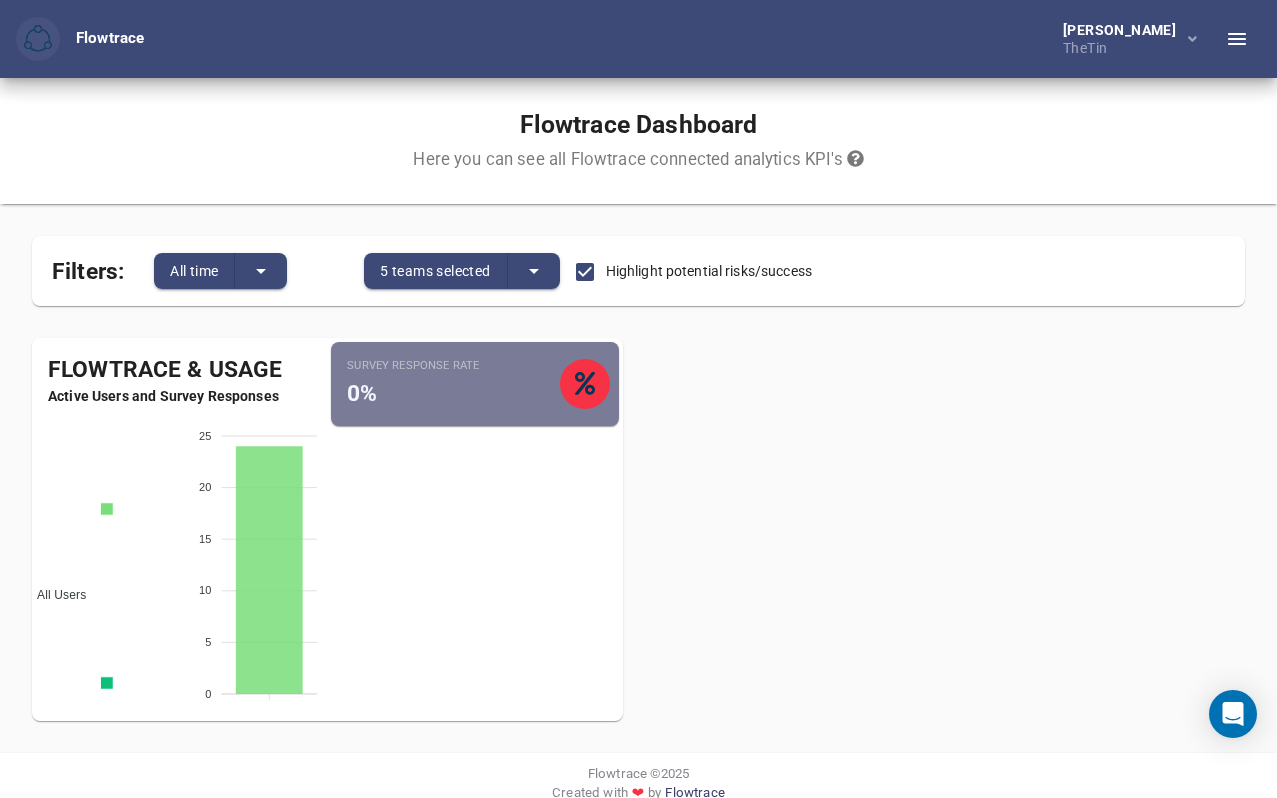 click 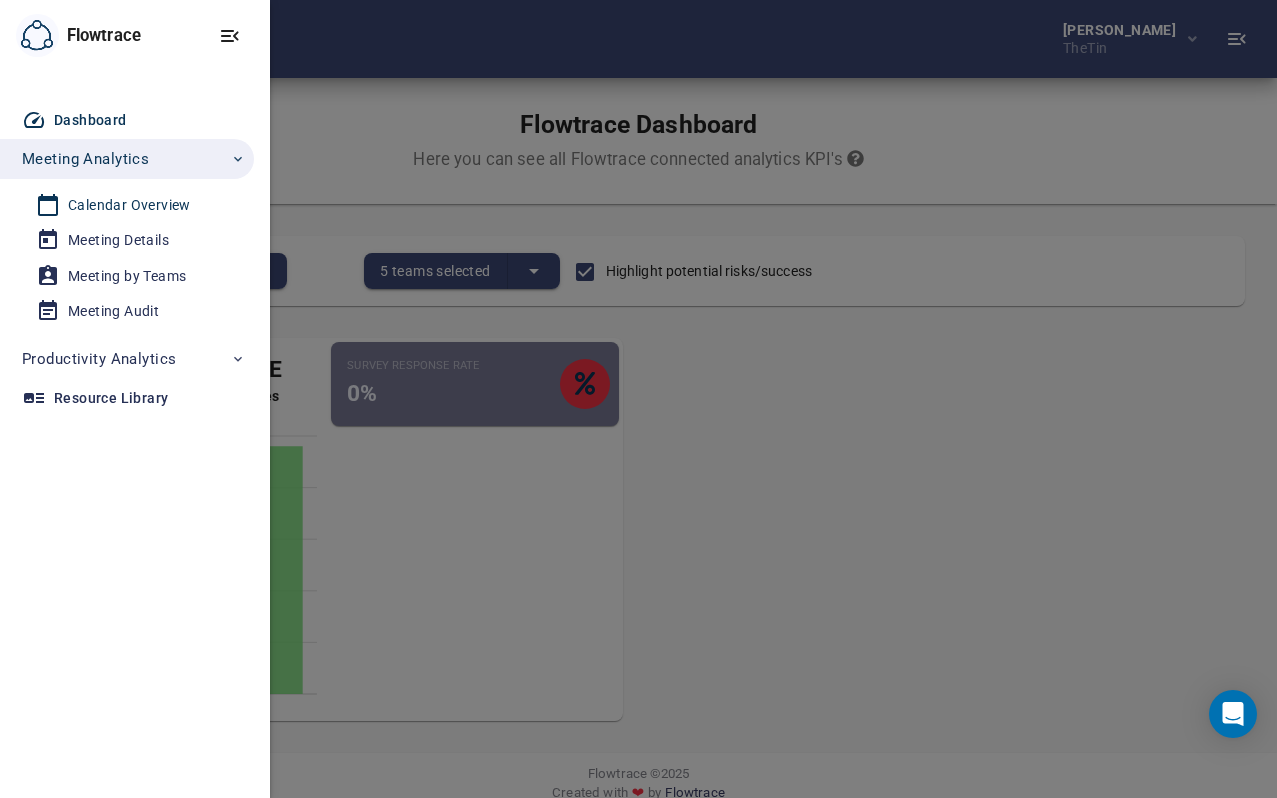click on "Calendar Overview" at bounding box center [129, 205] 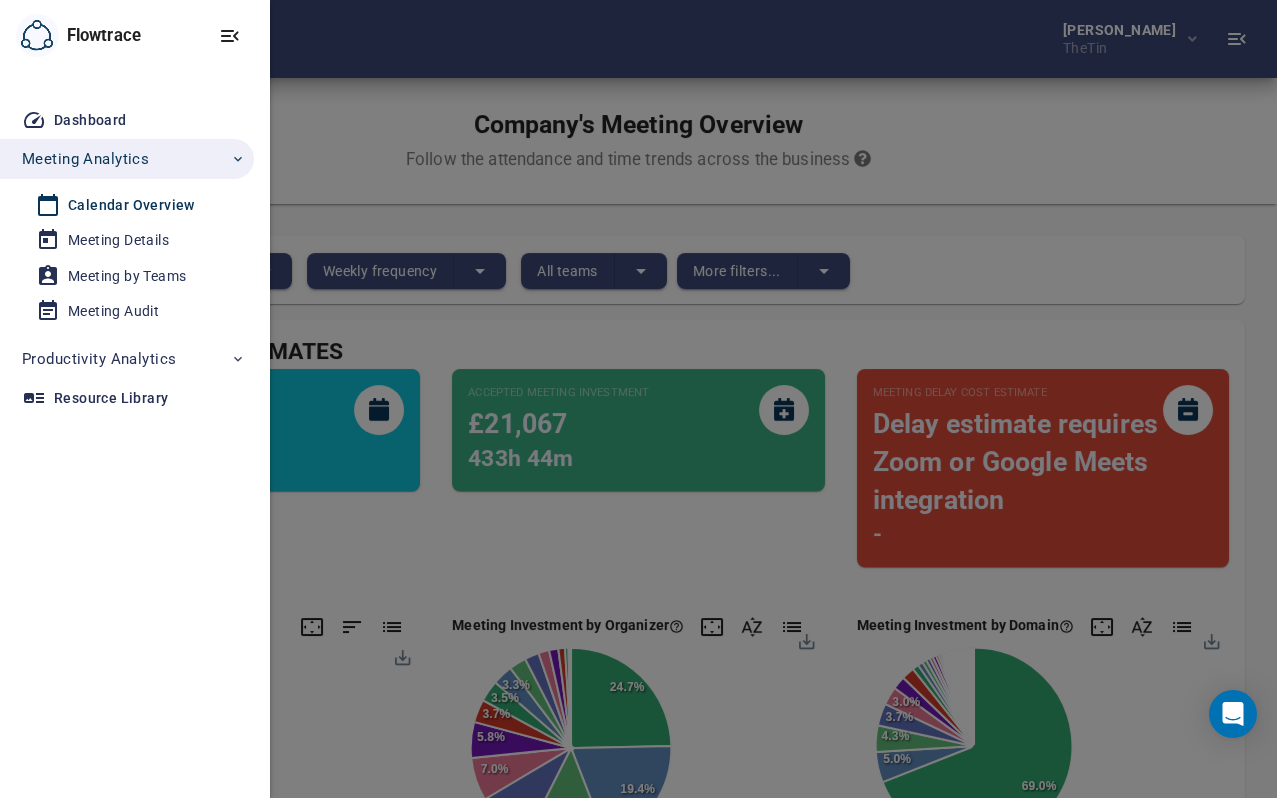 click at bounding box center (638, 399) 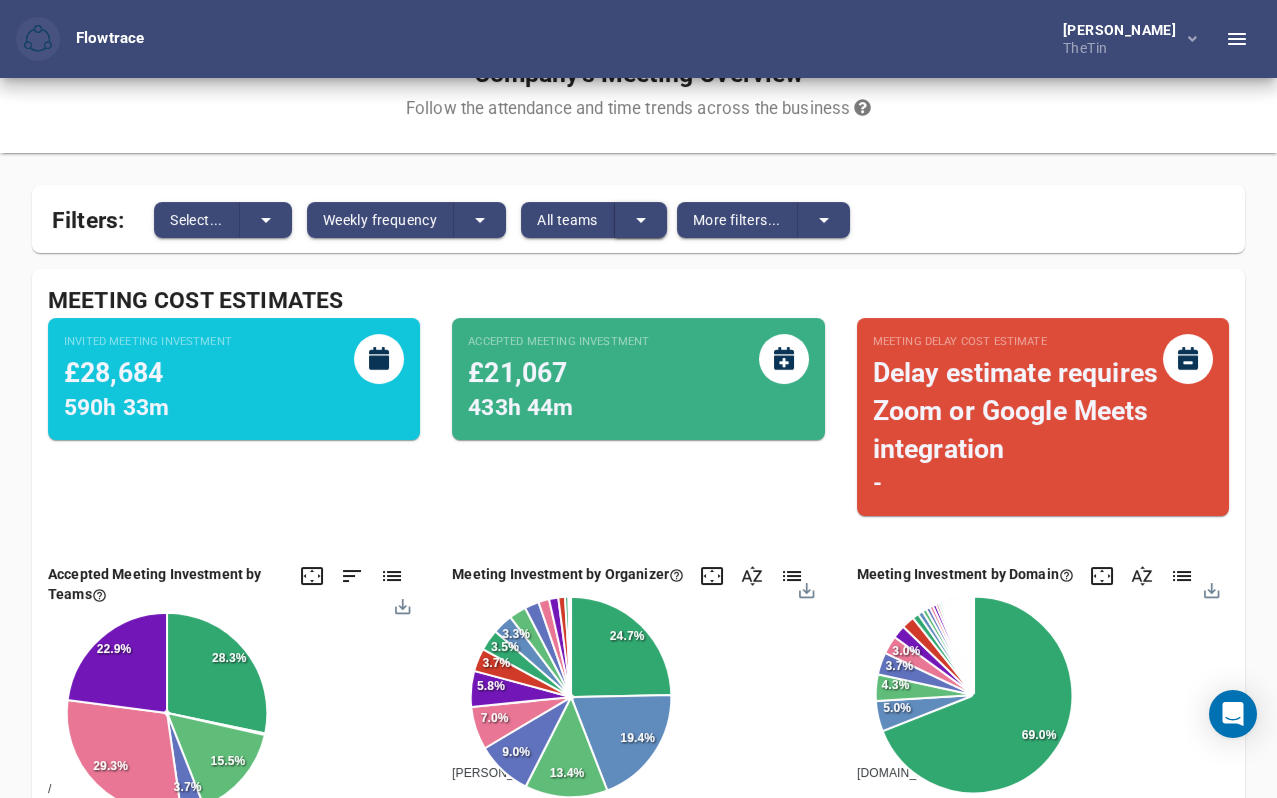 scroll, scrollTop: 60, scrollLeft: 0, axis: vertical 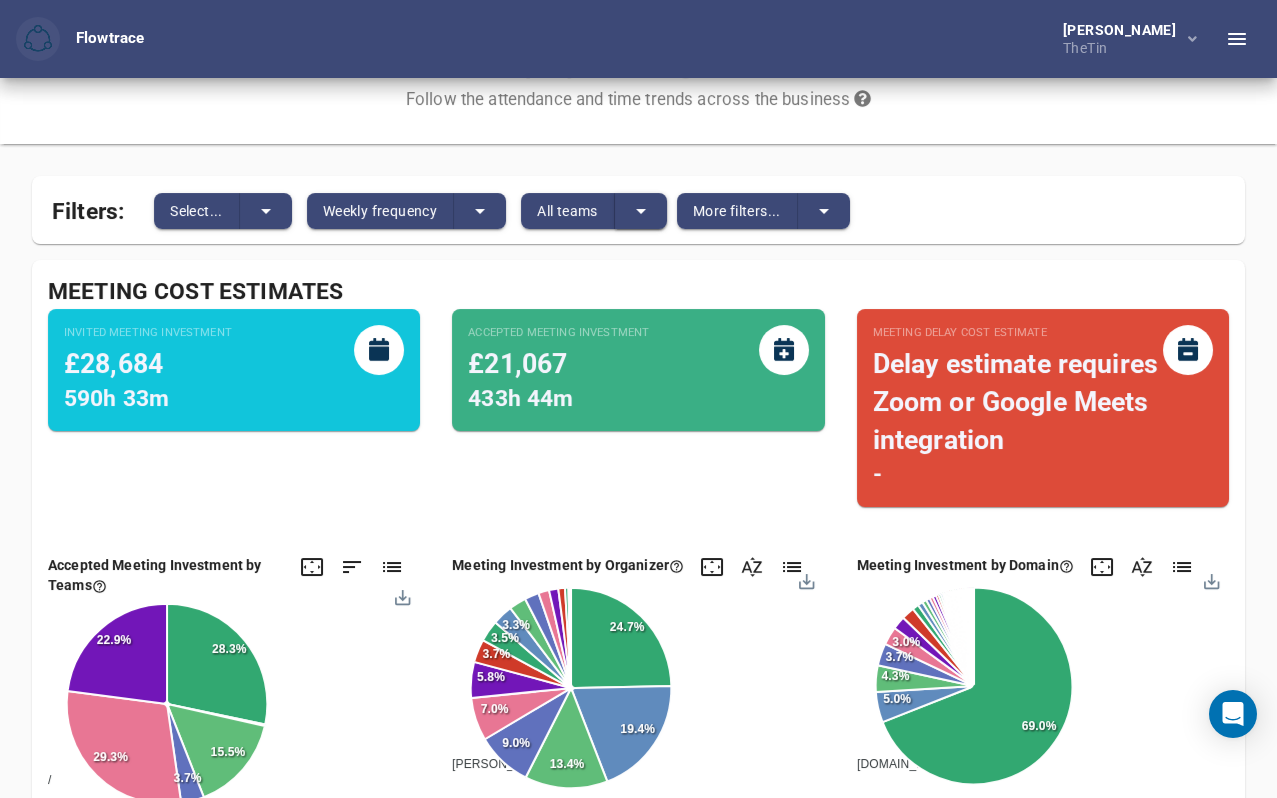 click 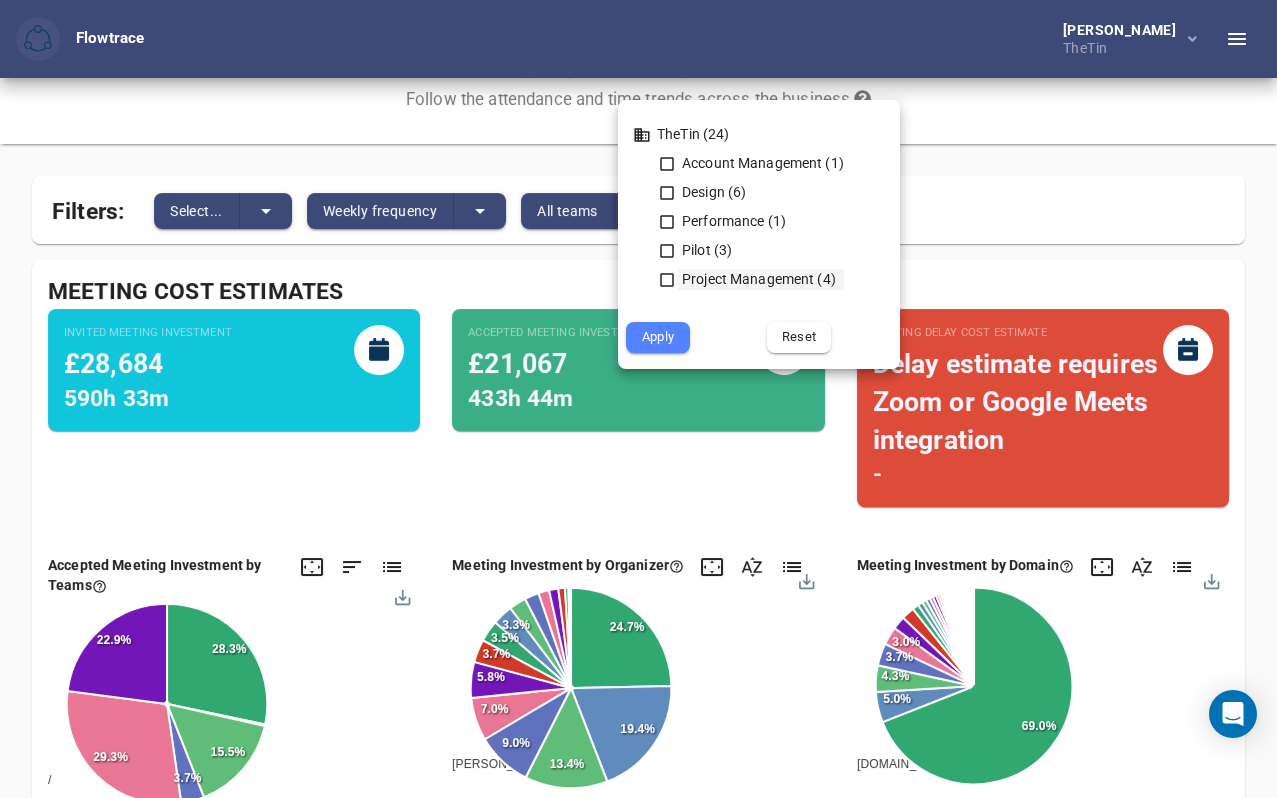 click 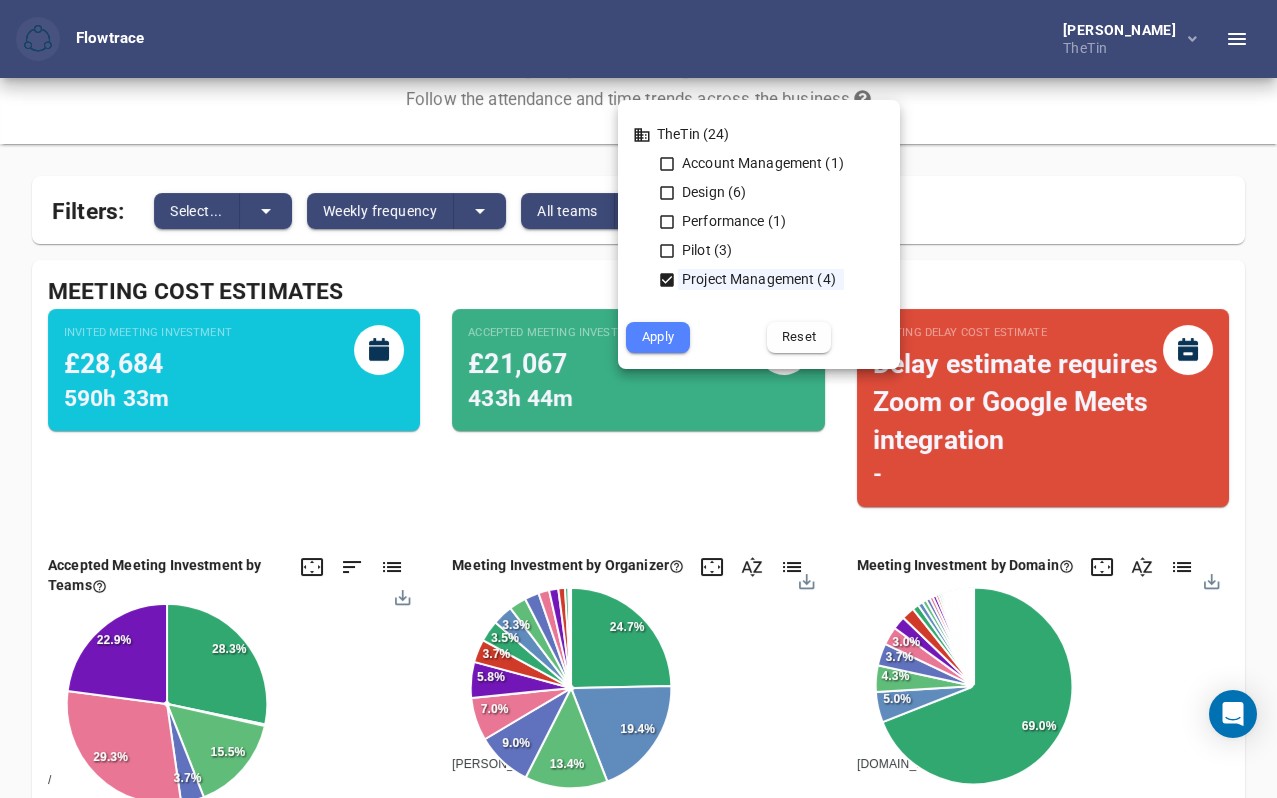 click on "Apply" at bounding box center [658, 337] 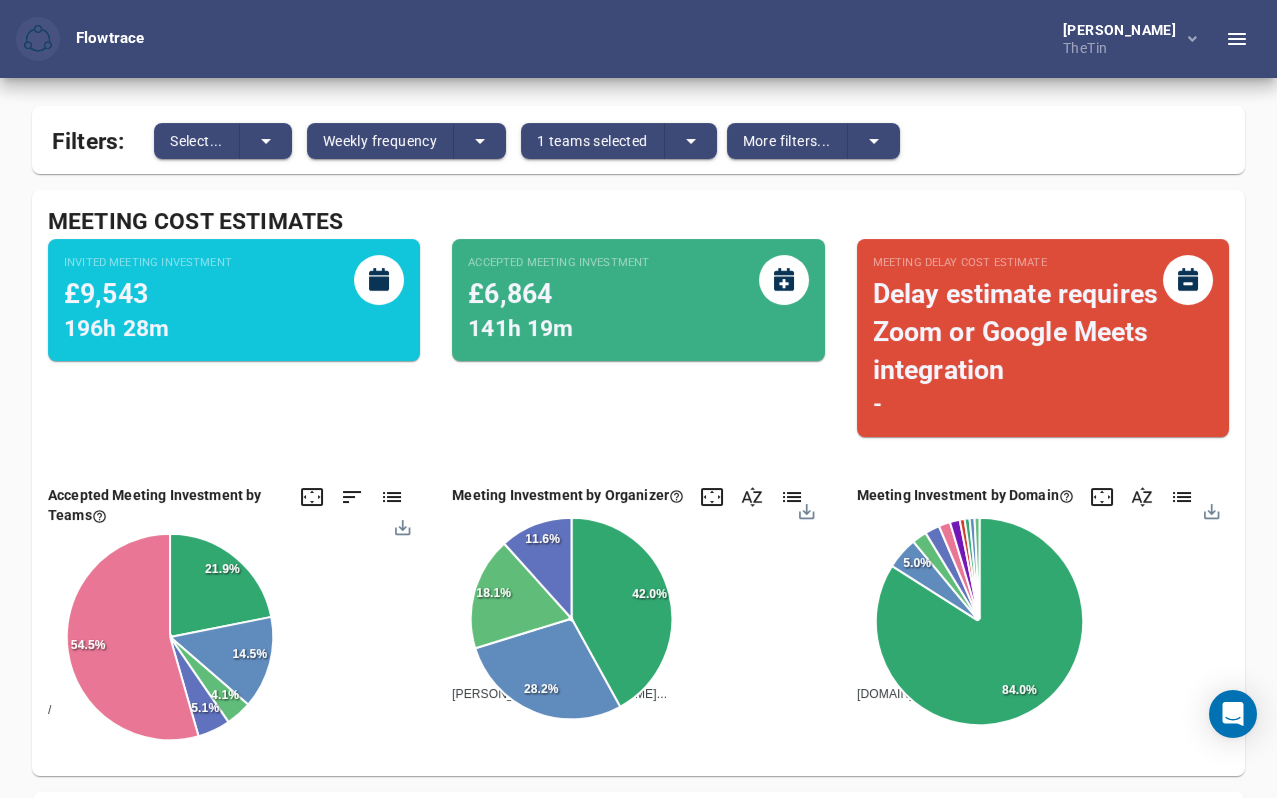 scroll, scrollTop: 135, scrollLeft: 0, axis: vertical 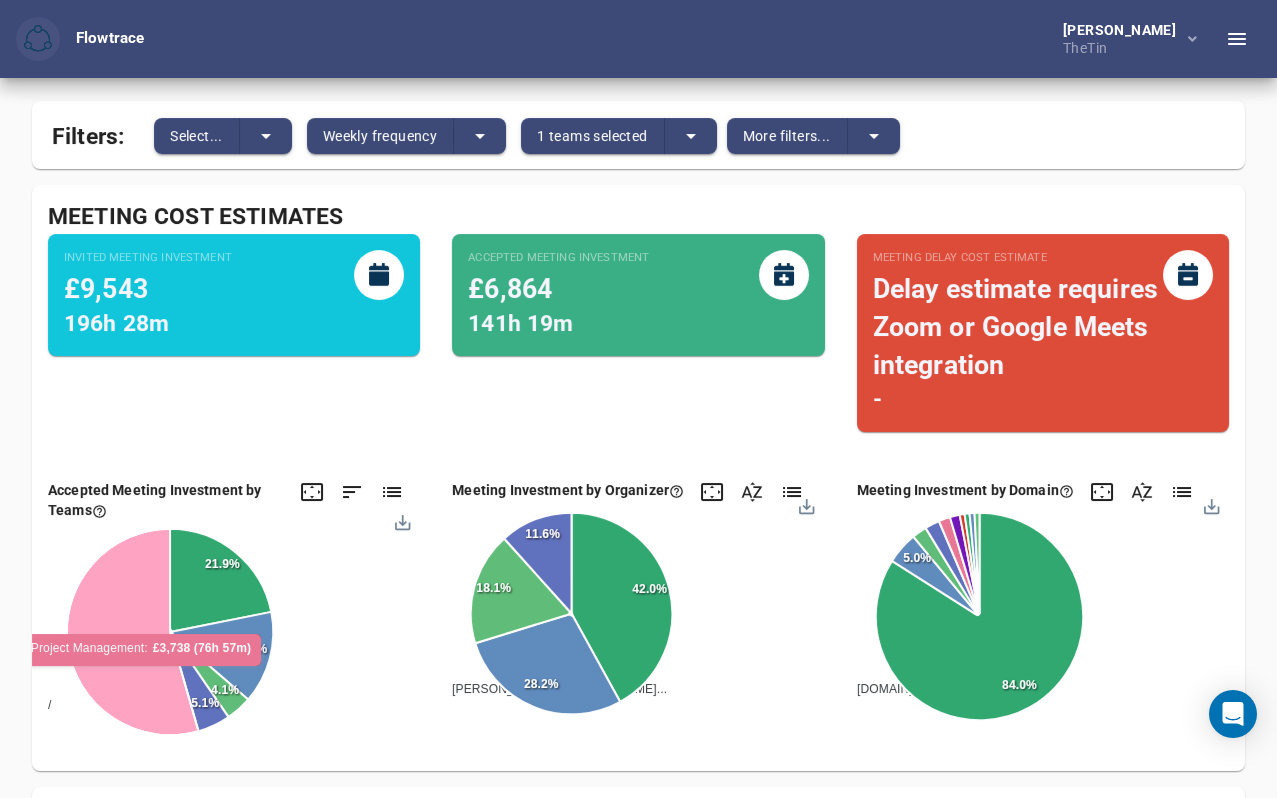 click 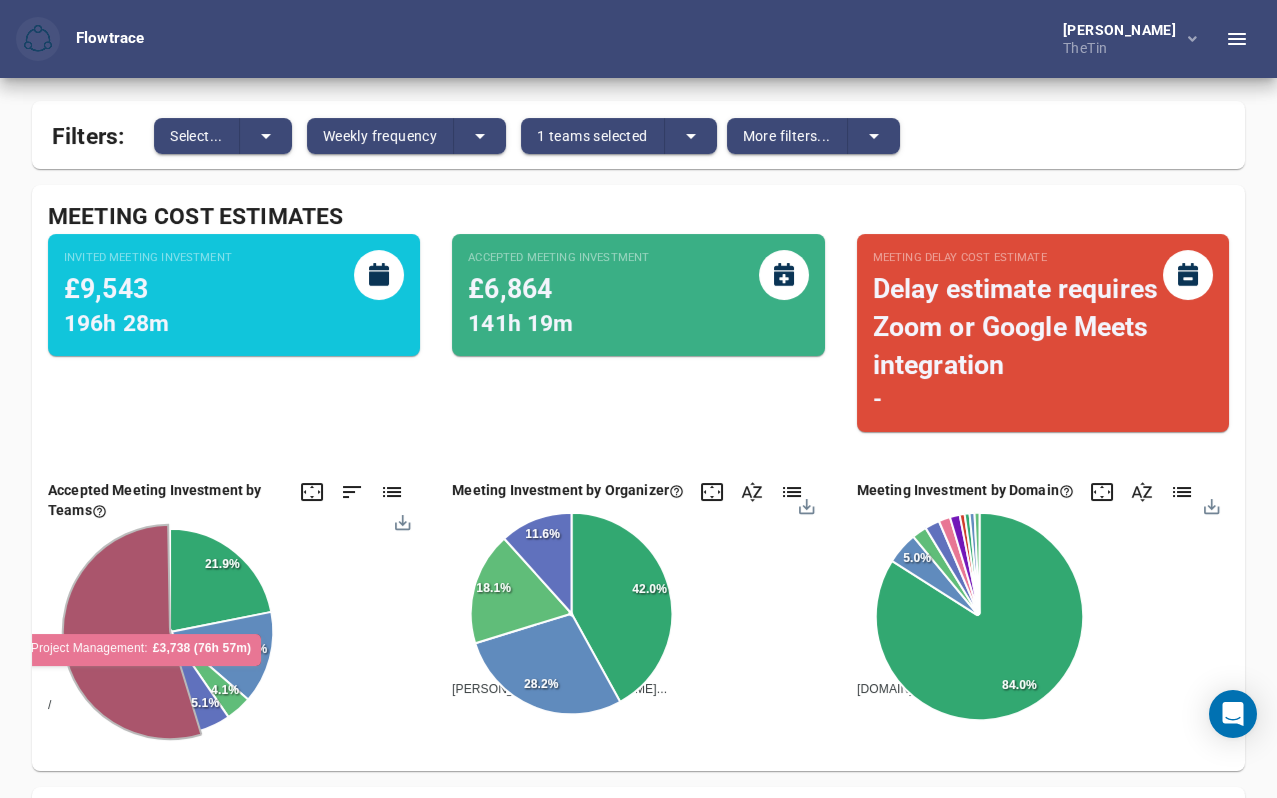 click 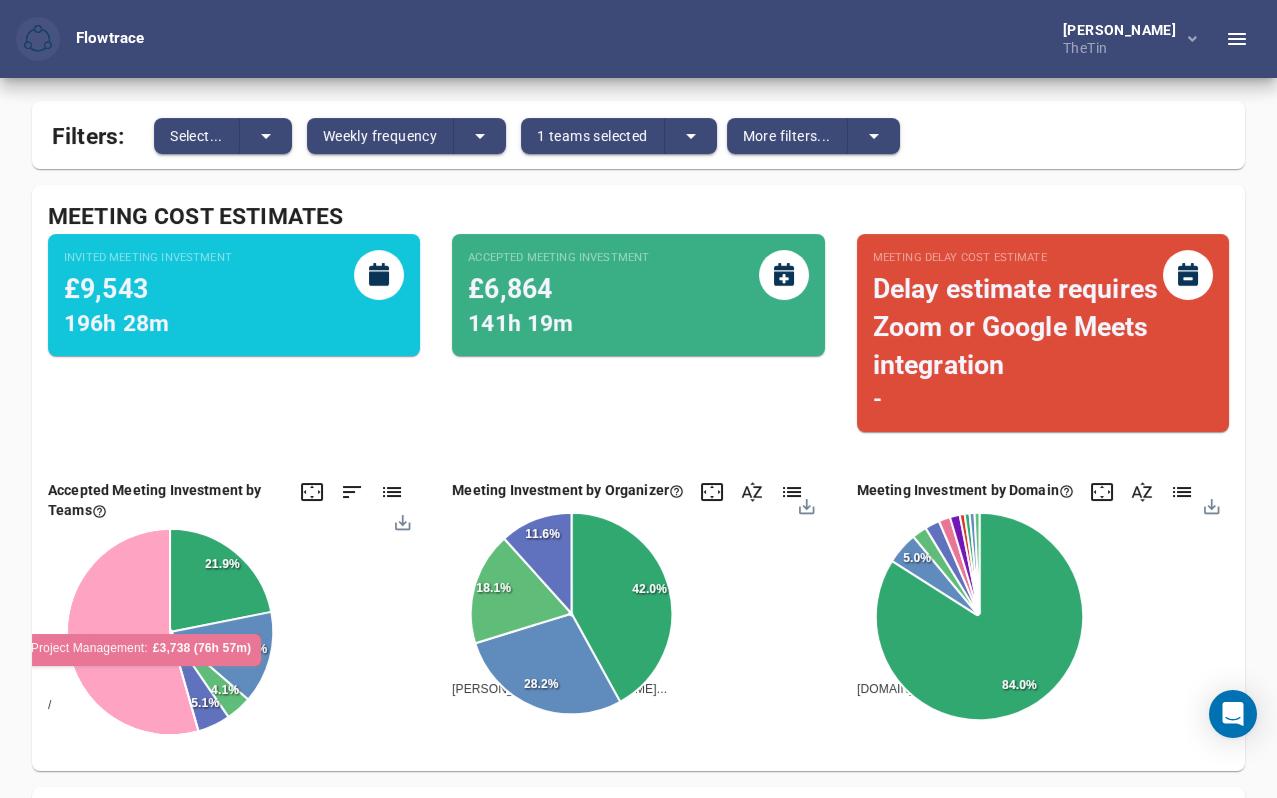 scroll, scrollTop: 145, scrollLeft: 0, axis: vertical 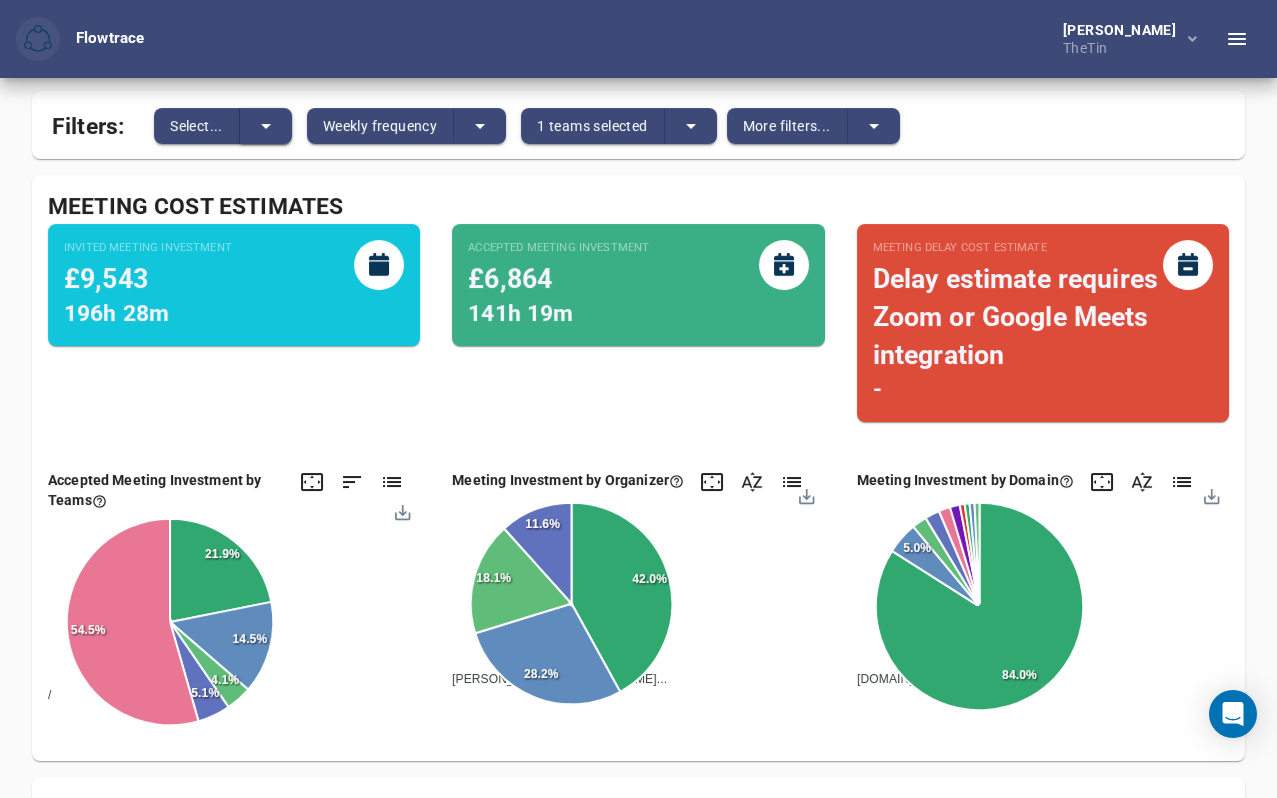 click at bounding box center (266, 126) 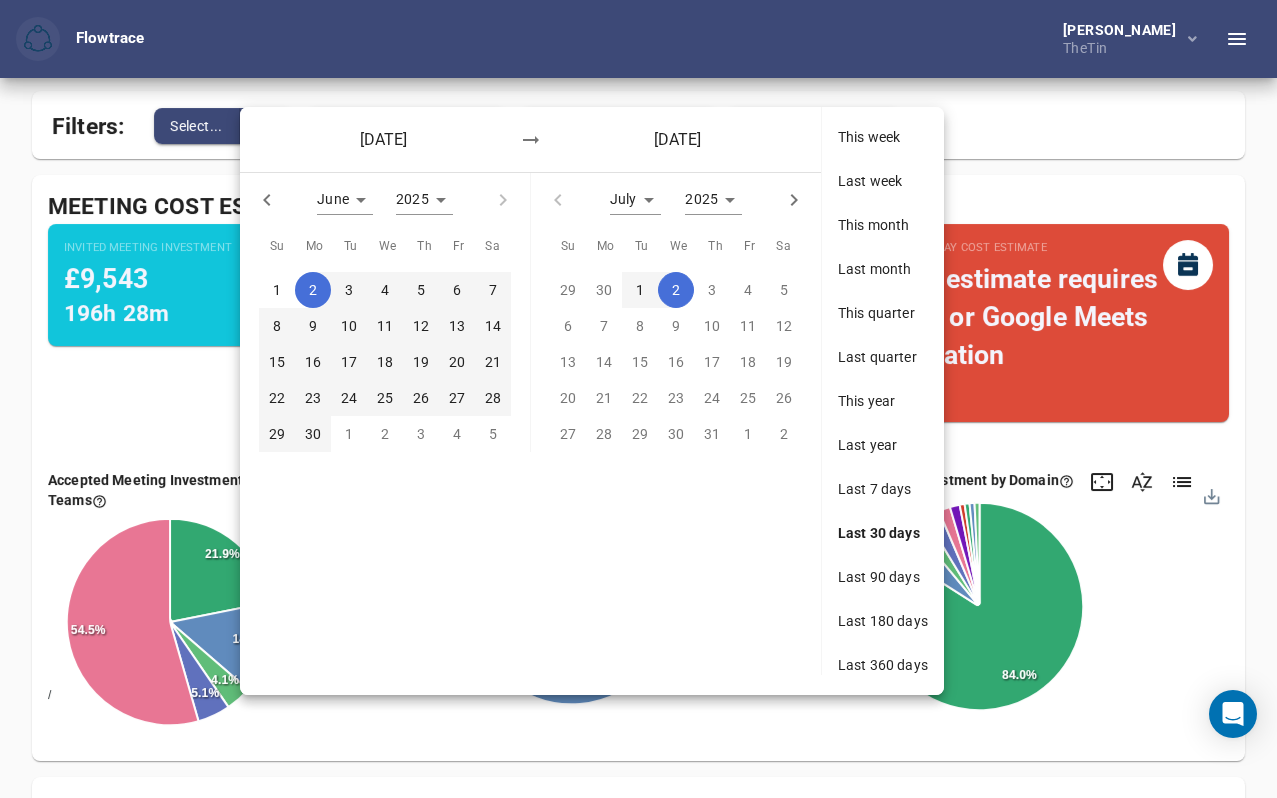 click at bounding box center (638, 399) 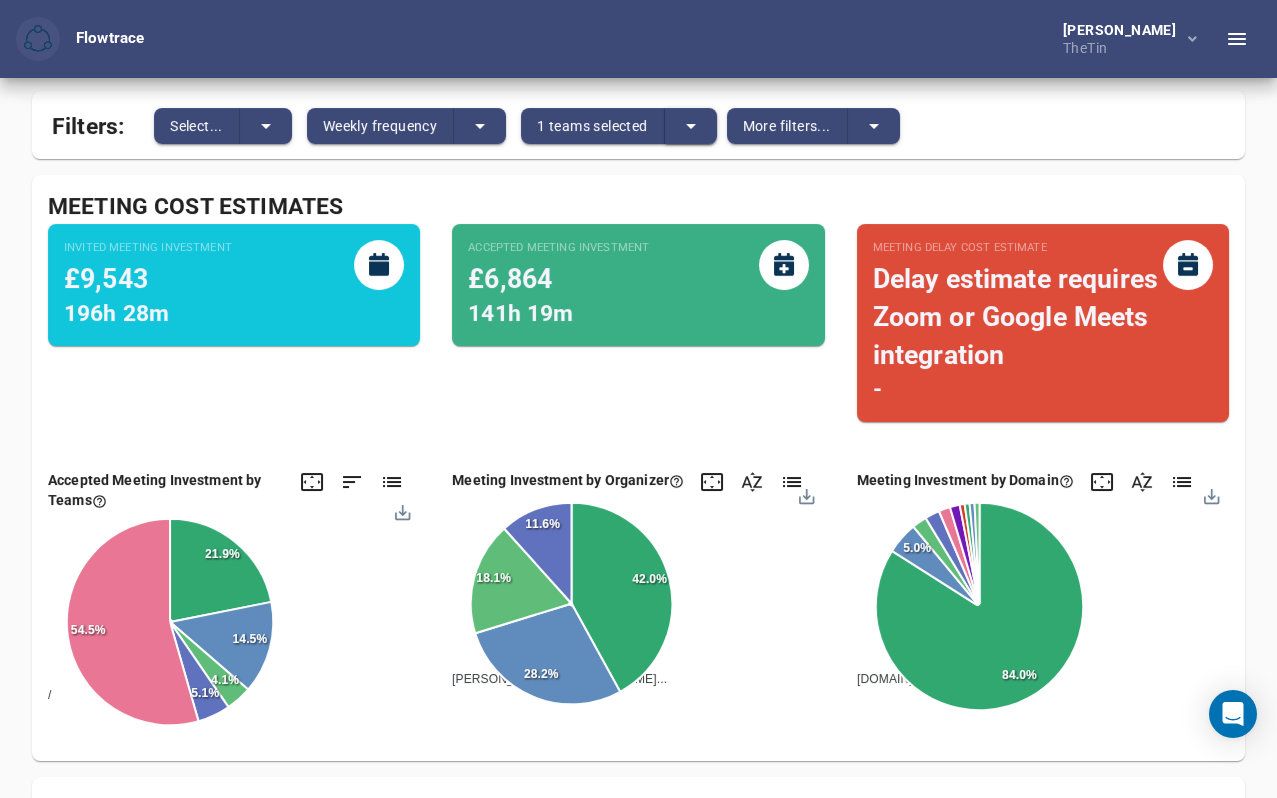 click 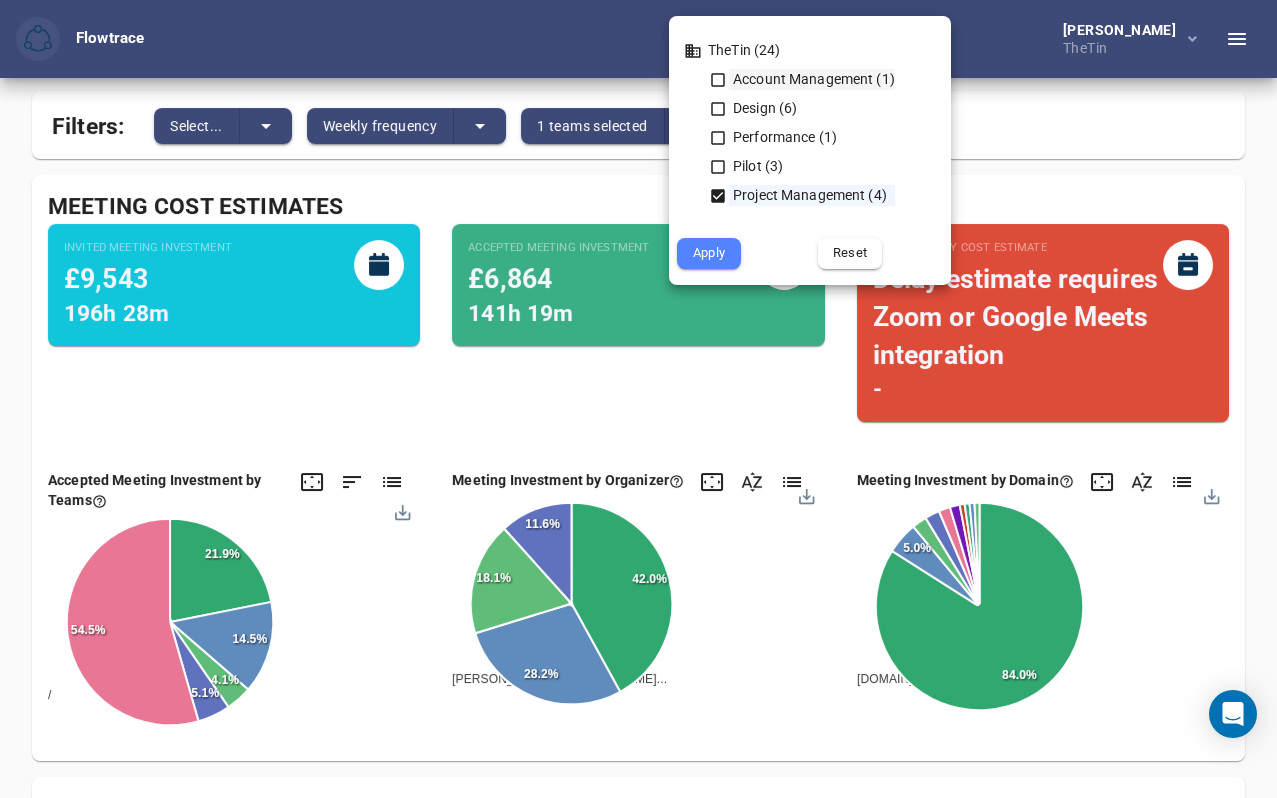 click 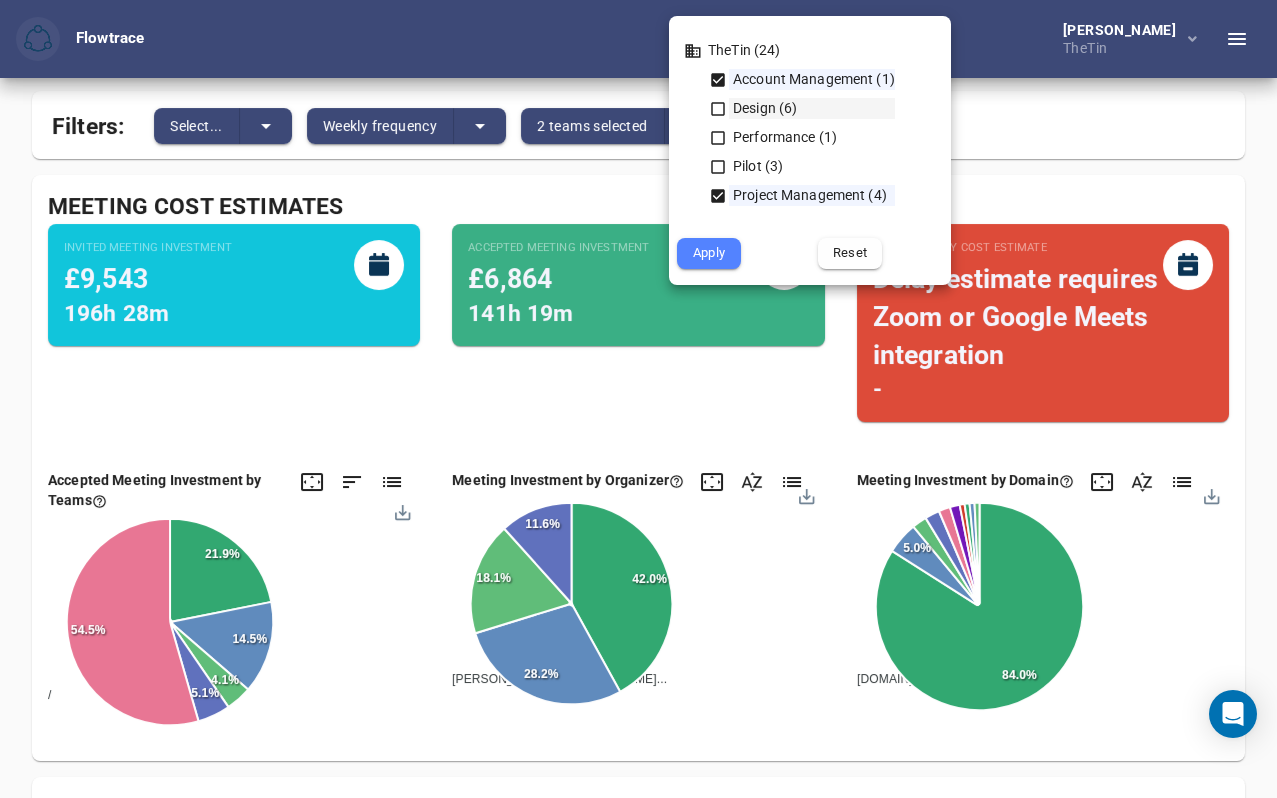 click 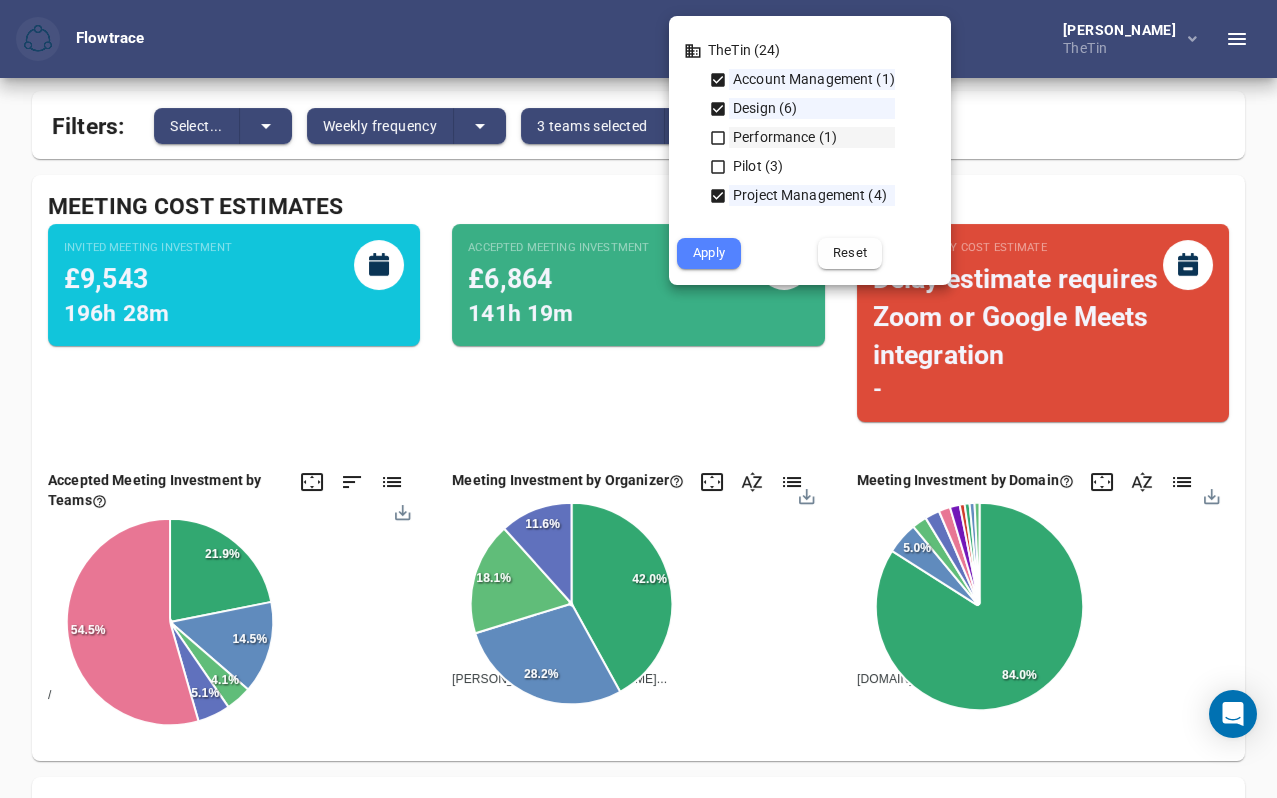 click on "Performance (1)" at bounding box center (802, 137) 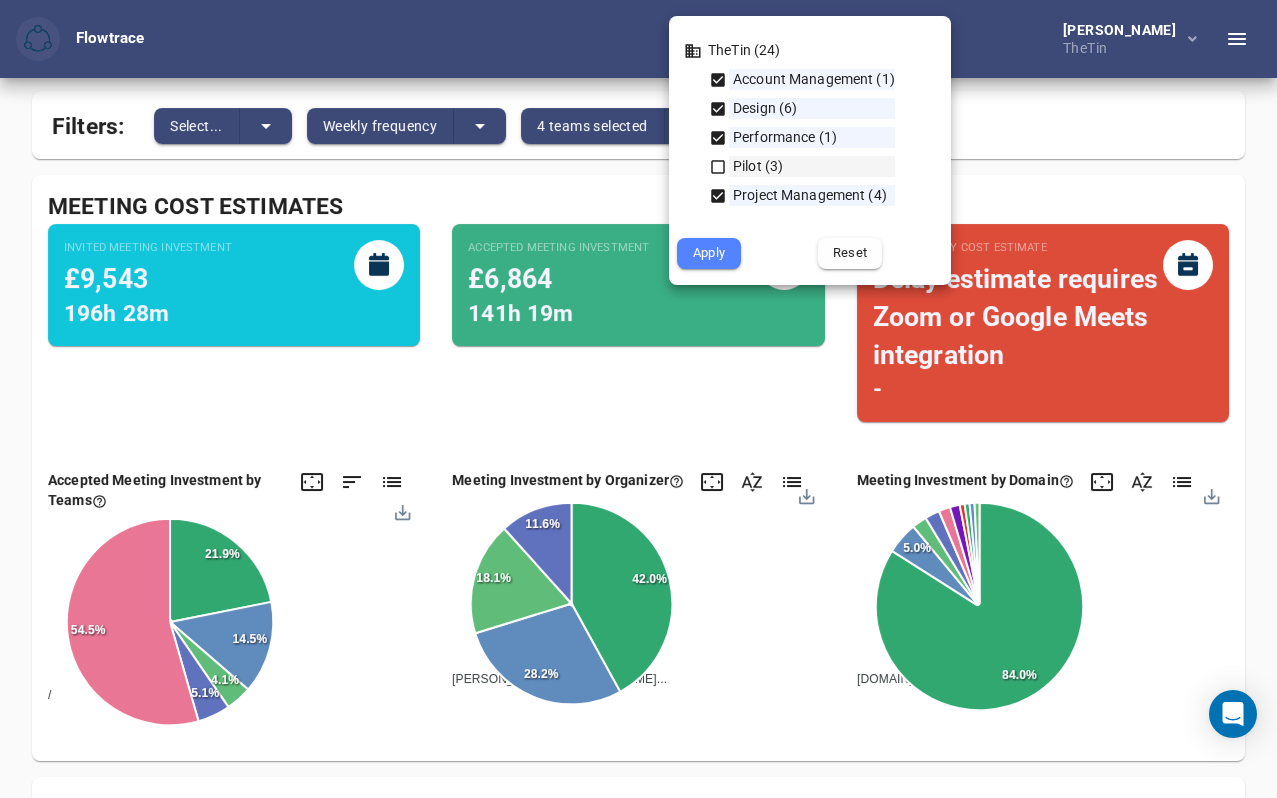 click 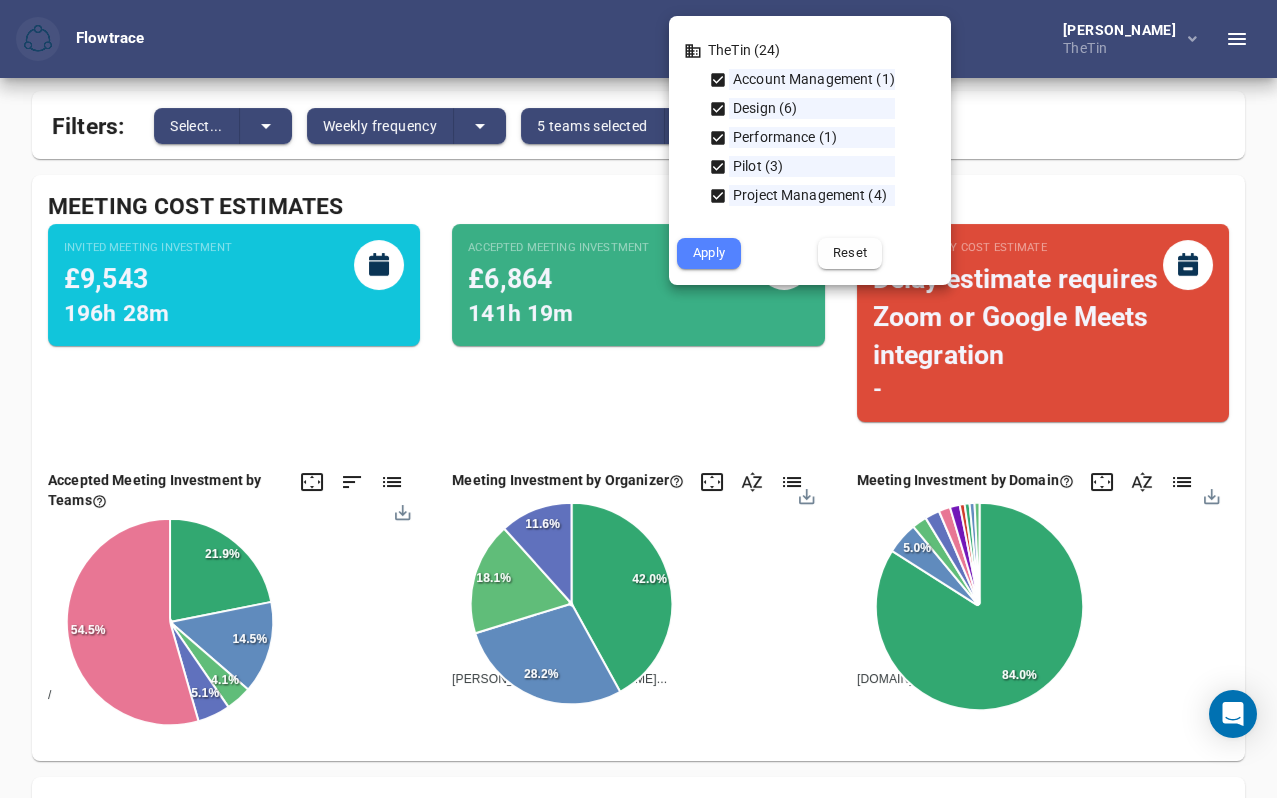 click on "Apply" at bounding box center (709, 253) 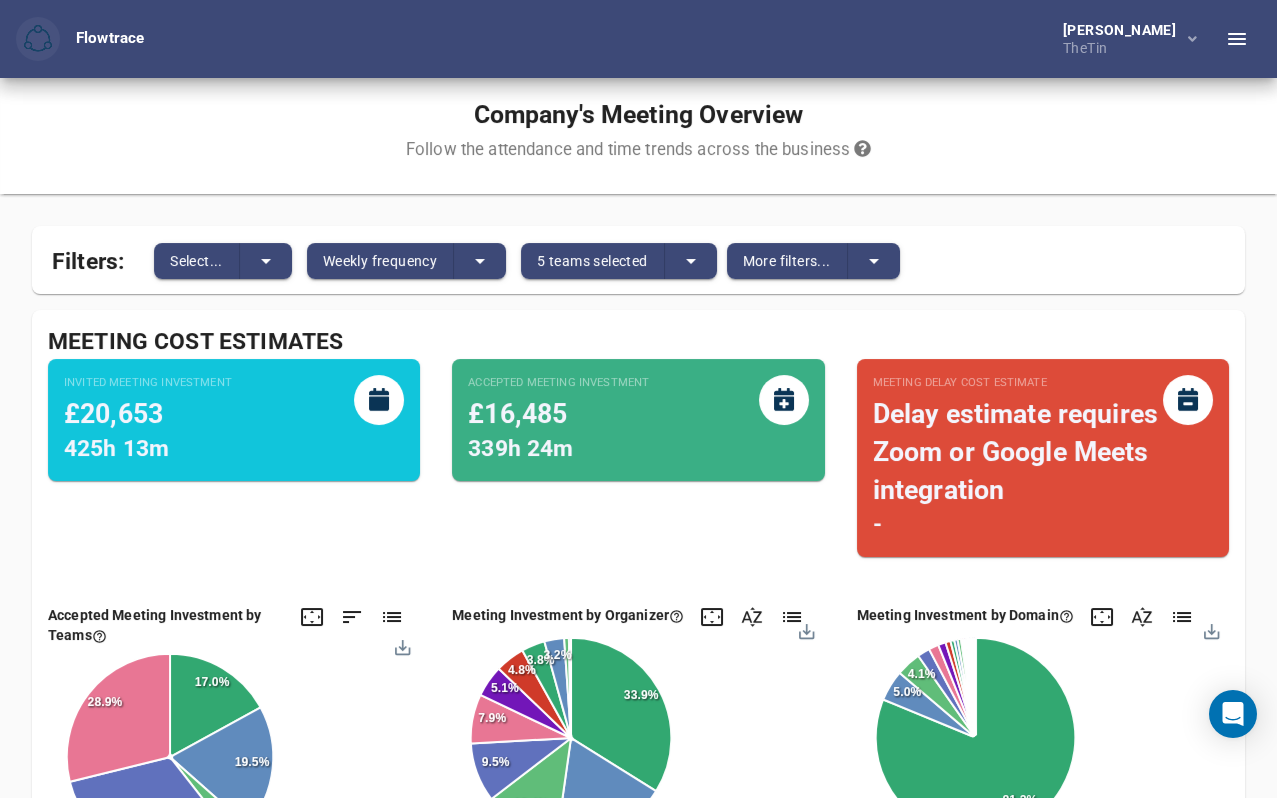 scroll, scrollTop: 0, scrollLeft: 0, axis: both 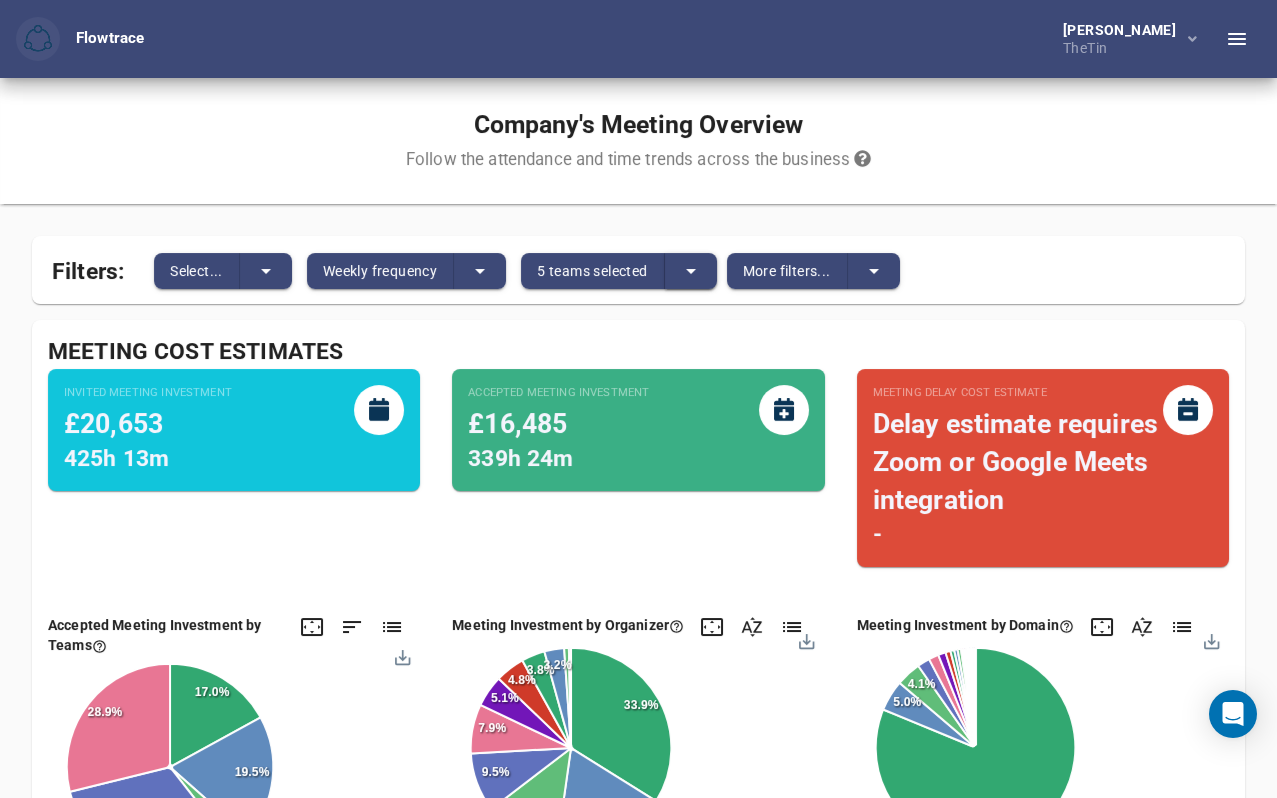 click 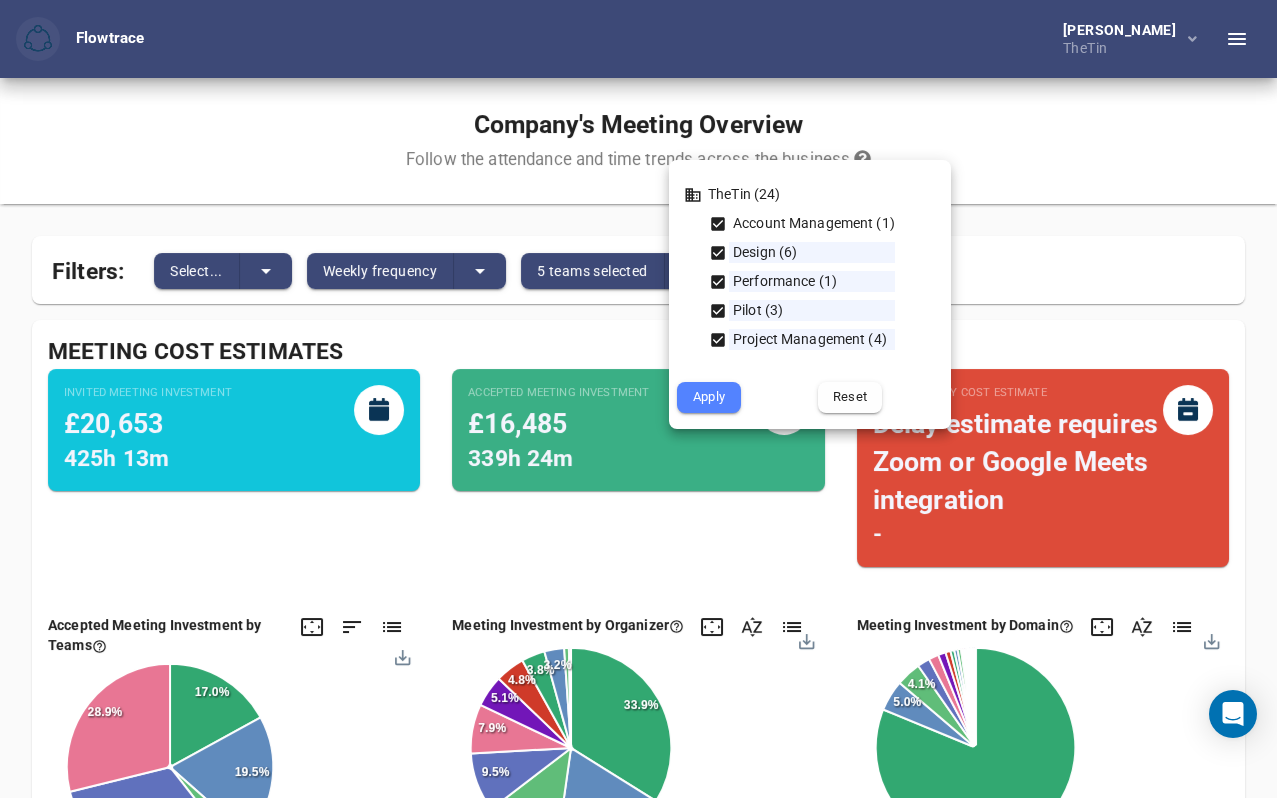 click 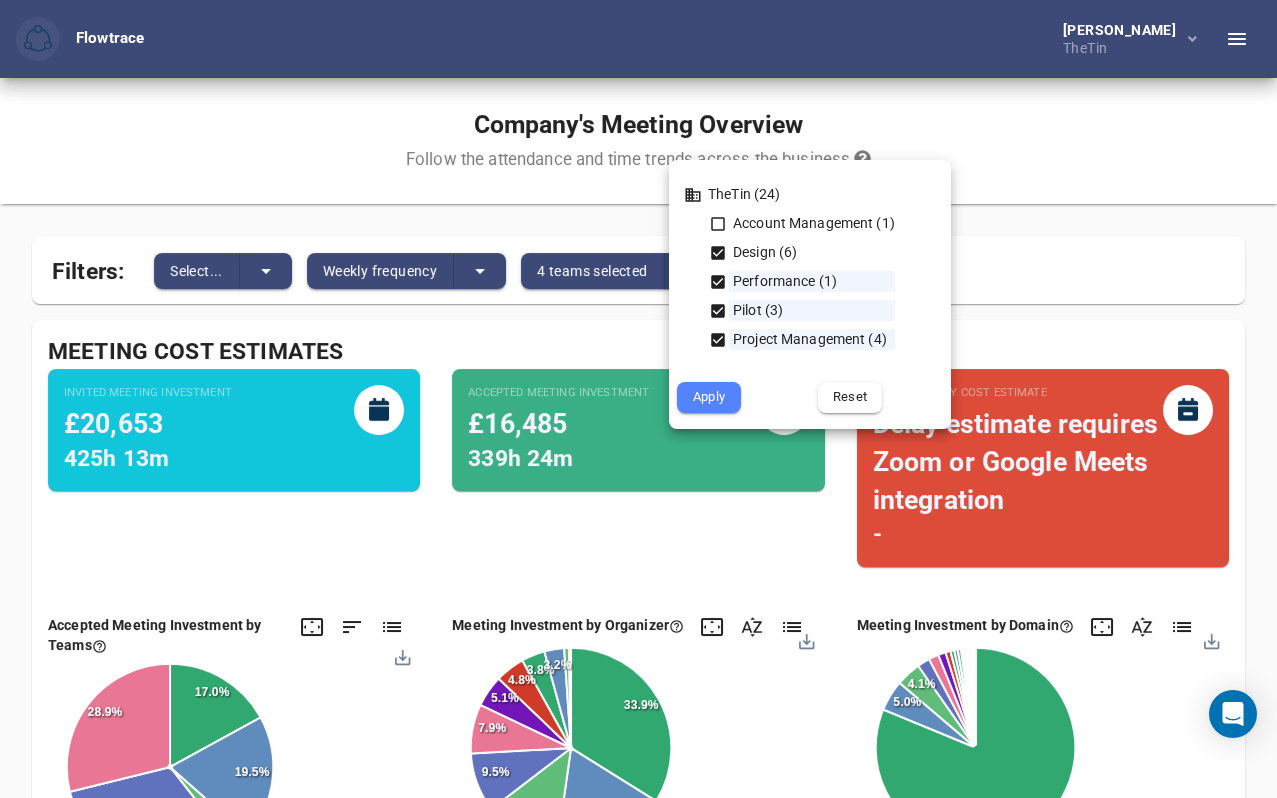 click 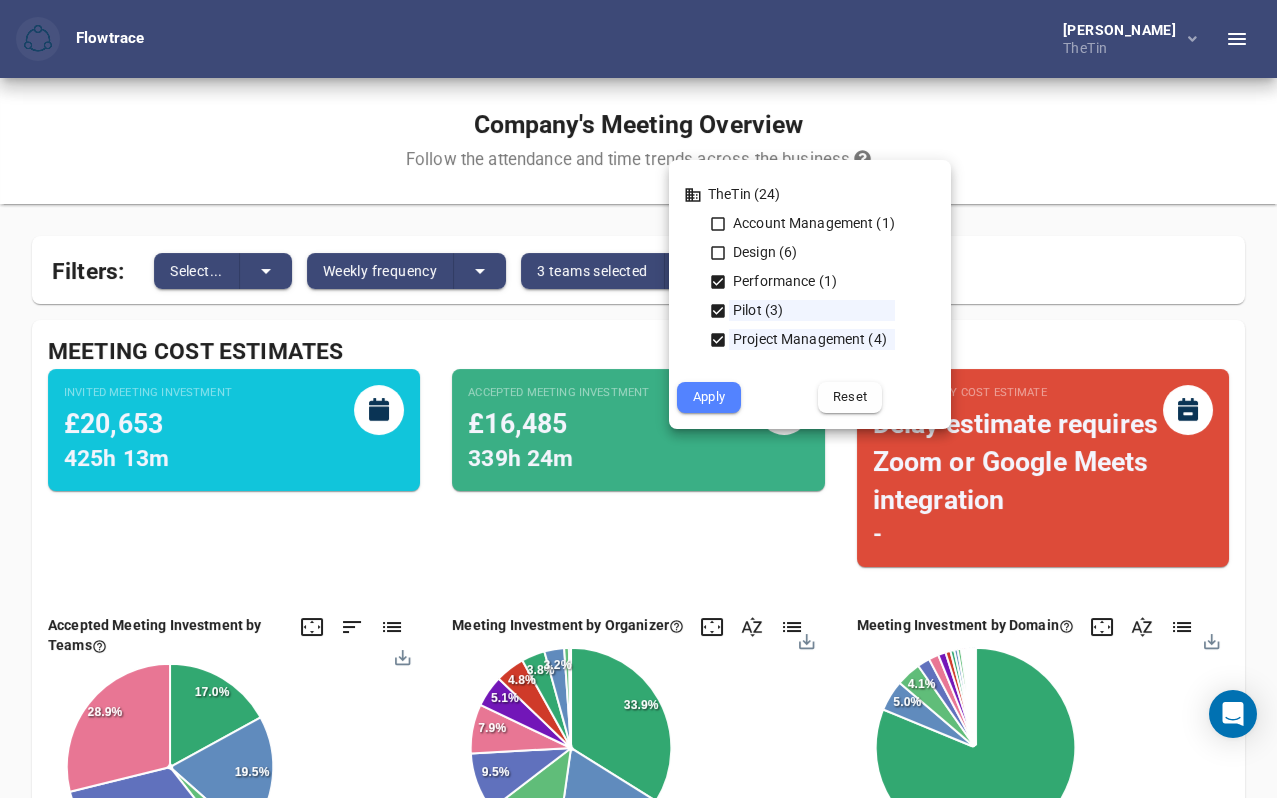 click 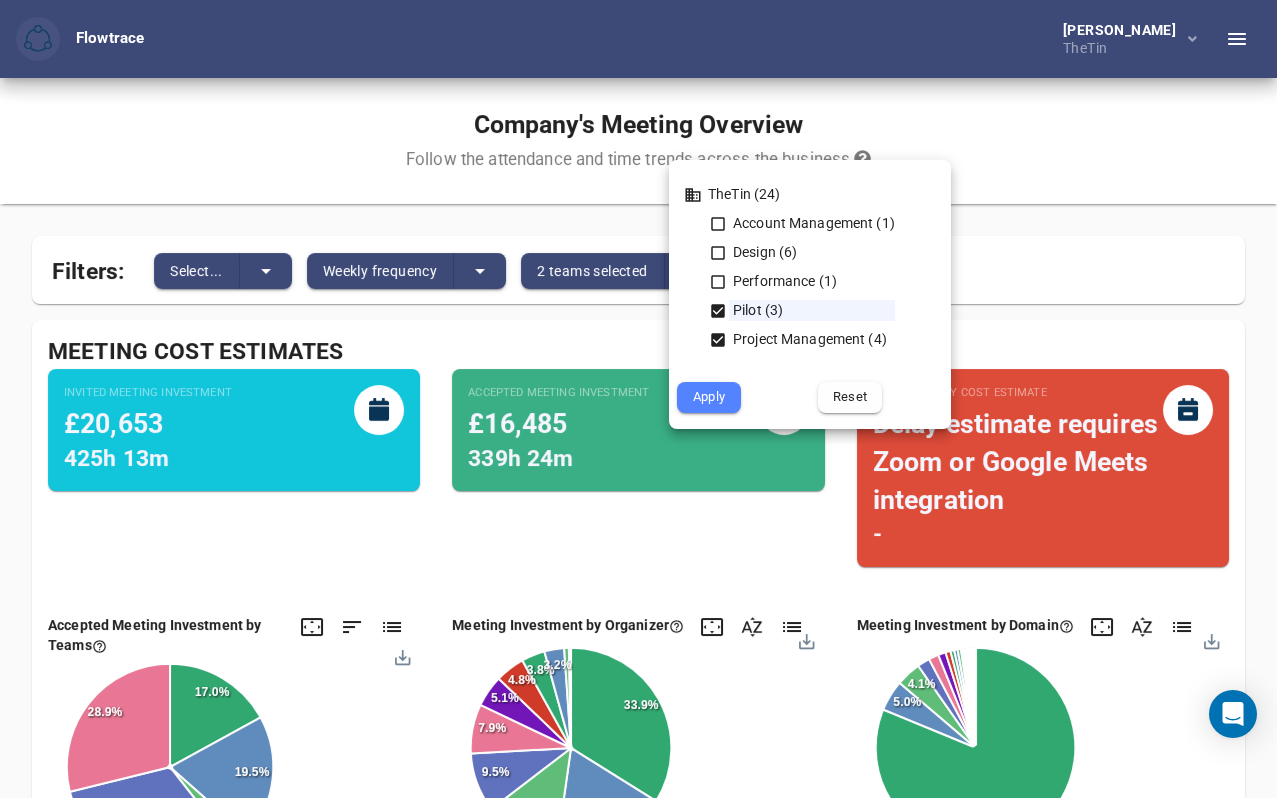 click 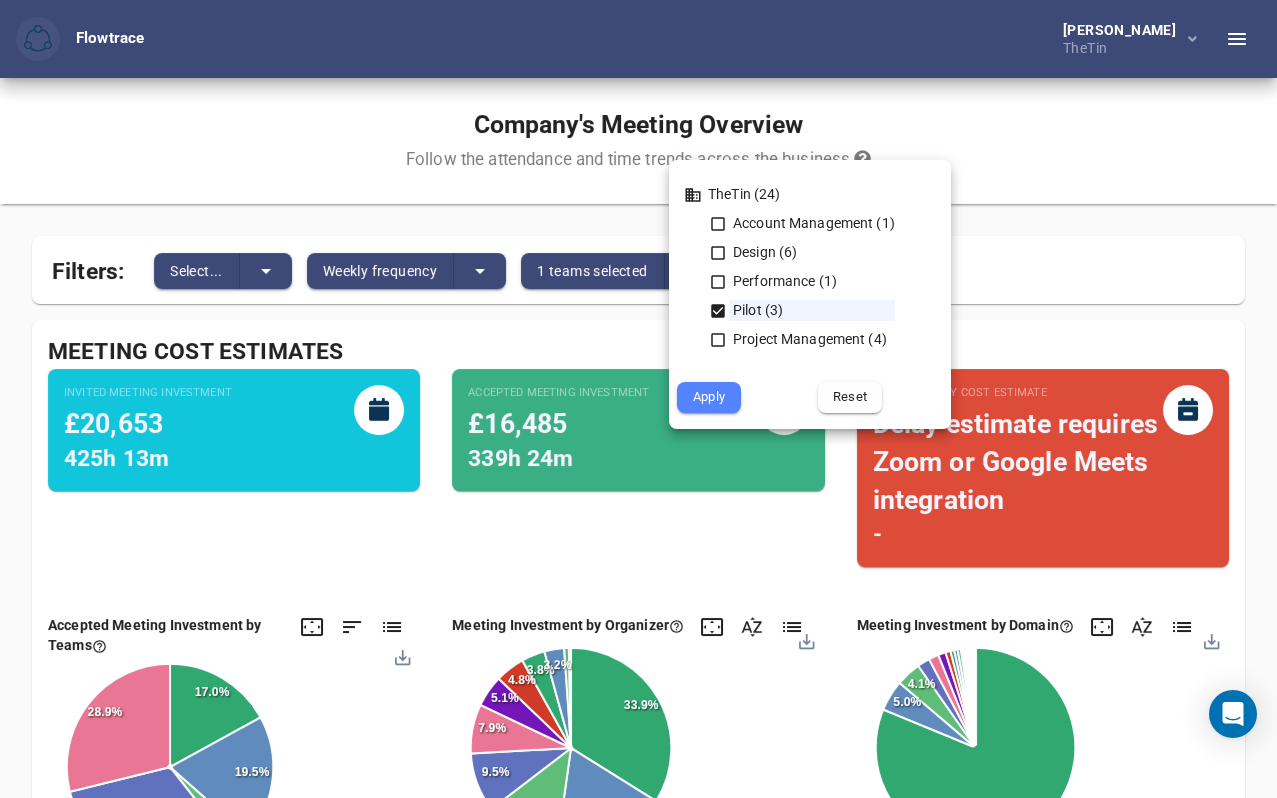 click on "Apply" at bounding box center [709, 397] 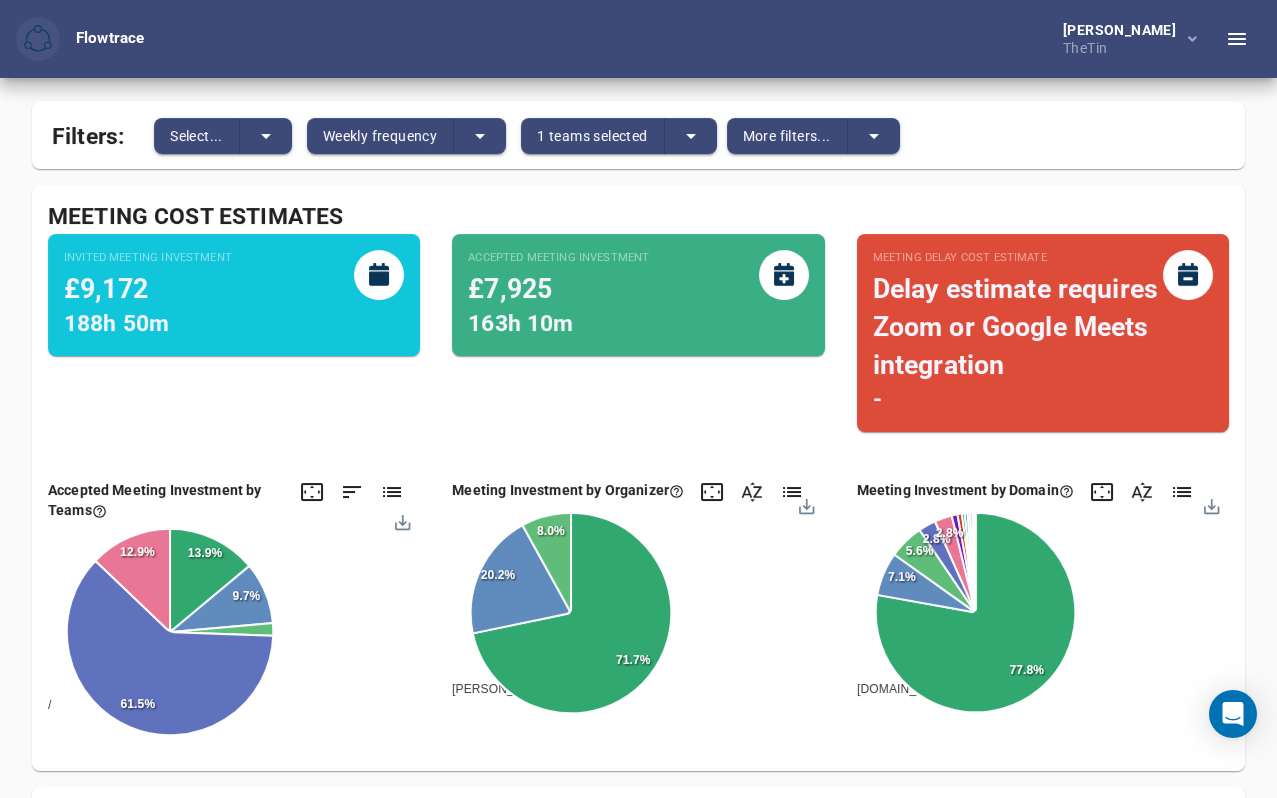 scroll, scrollTop: 148, scrollLeft: 0, axis: vertical 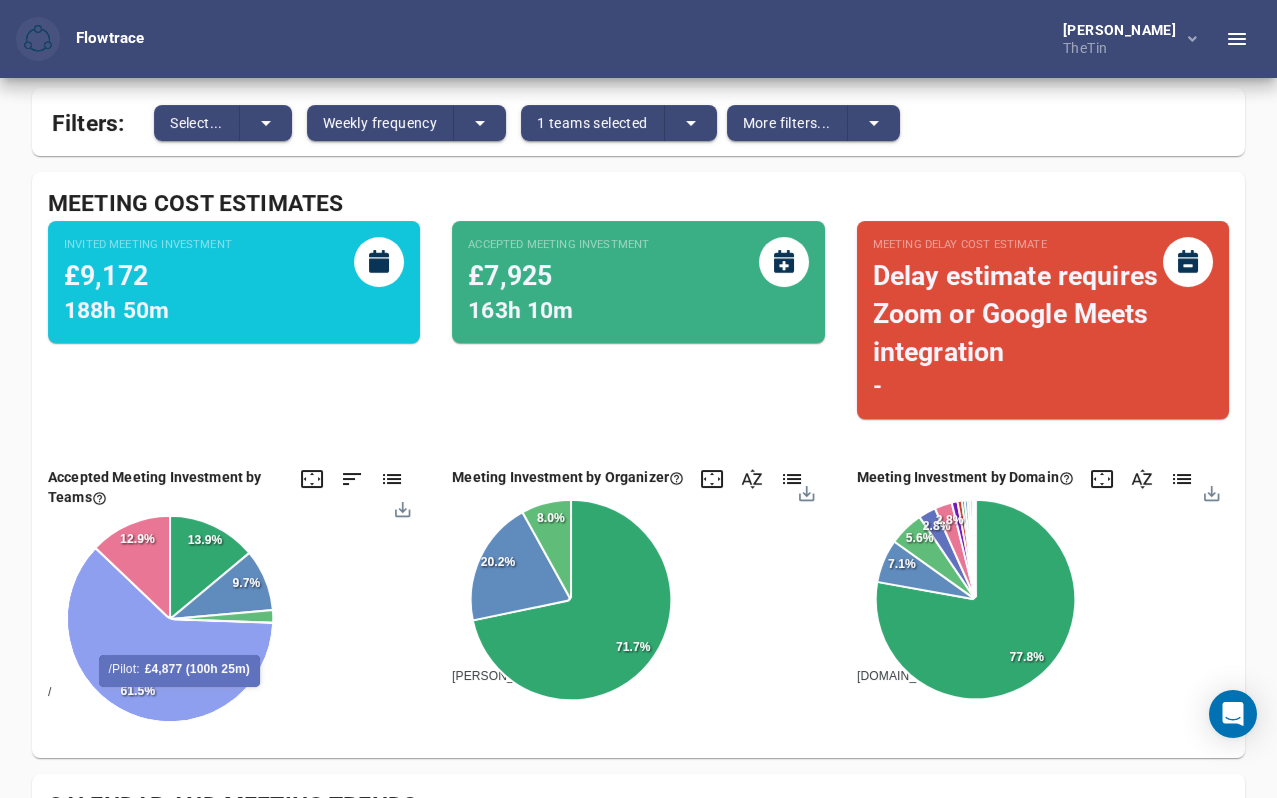 click 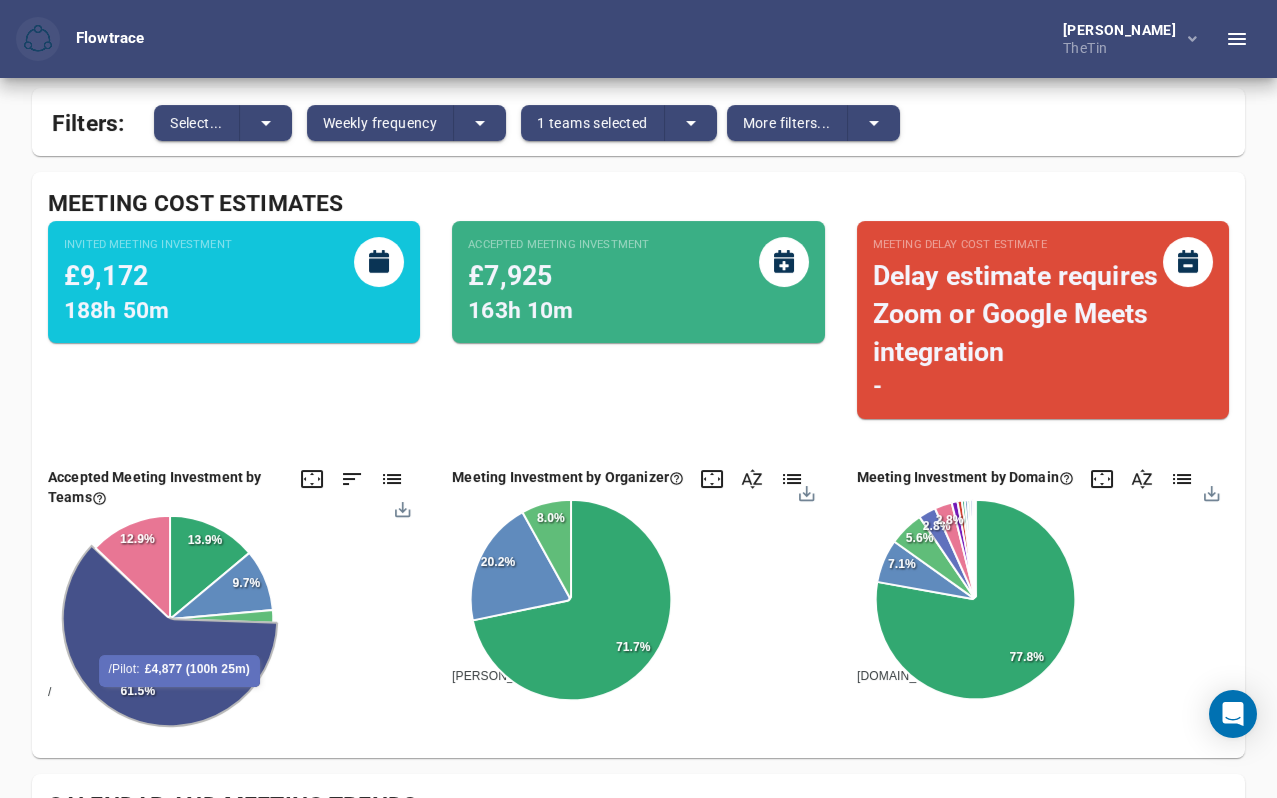 click 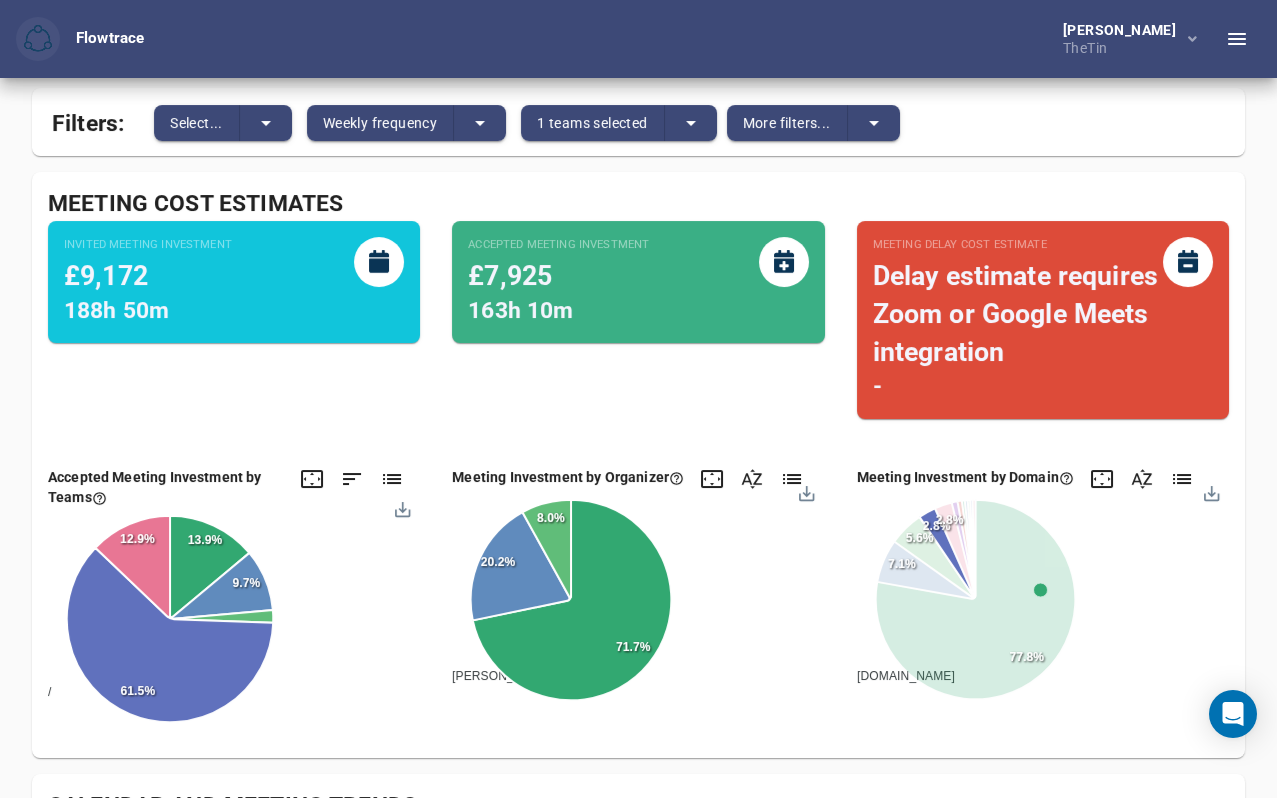scroll, scrollTop: 12, scrollLeft: 0, axis: vertical 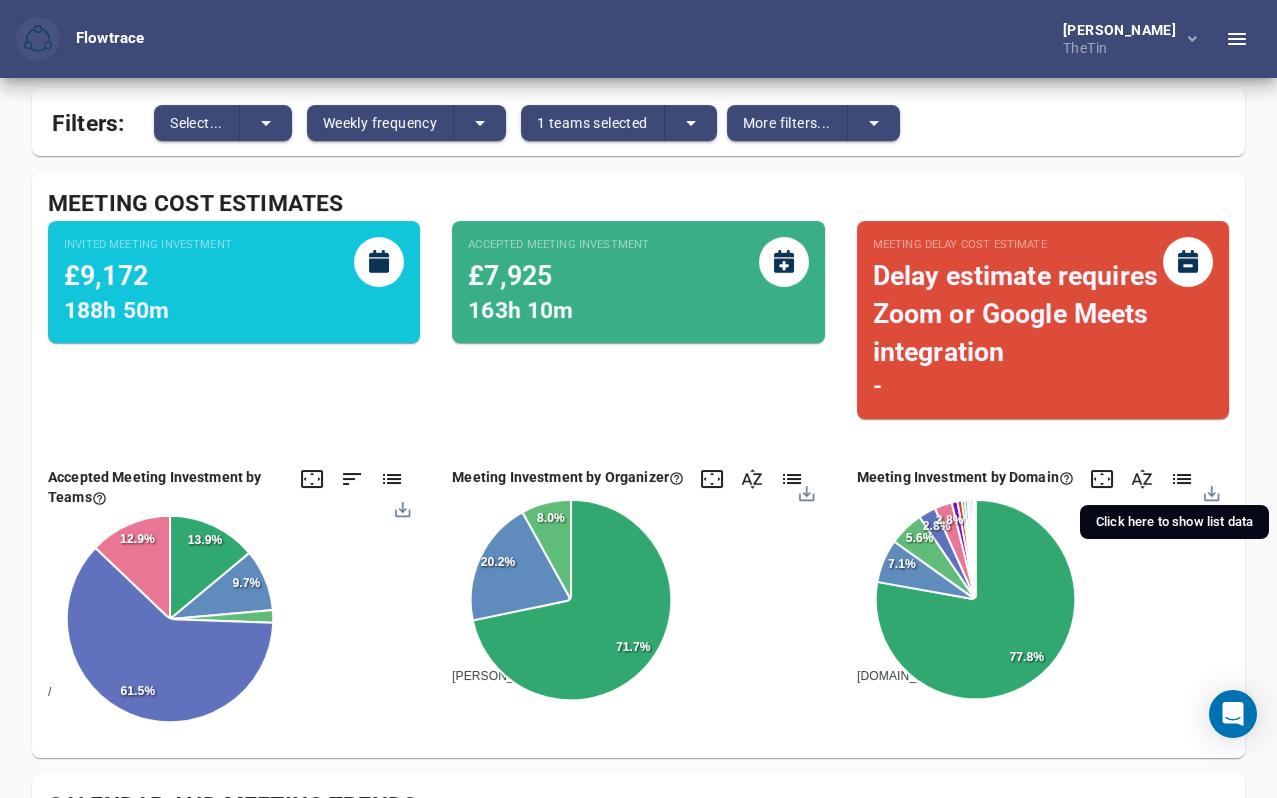 click 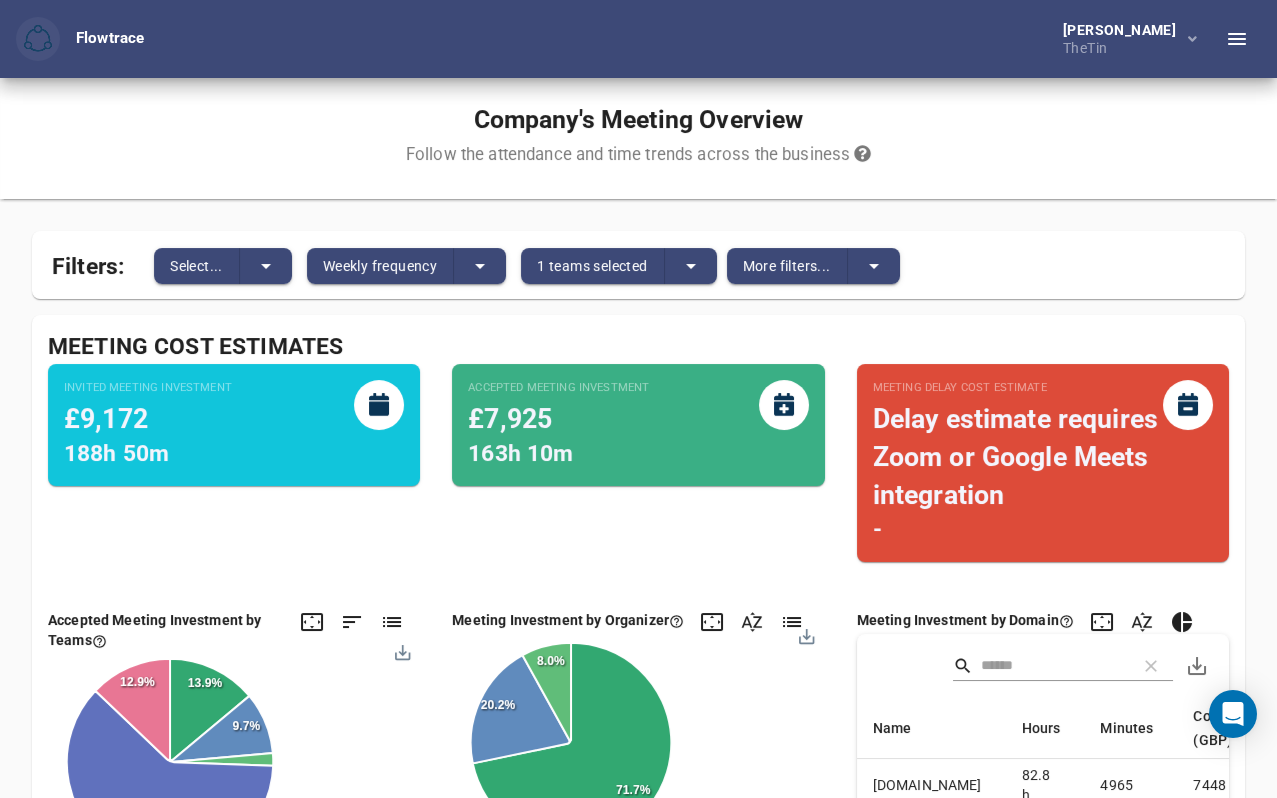 scroll, scrollTop: 0, scrollLeft: 0, axis: both 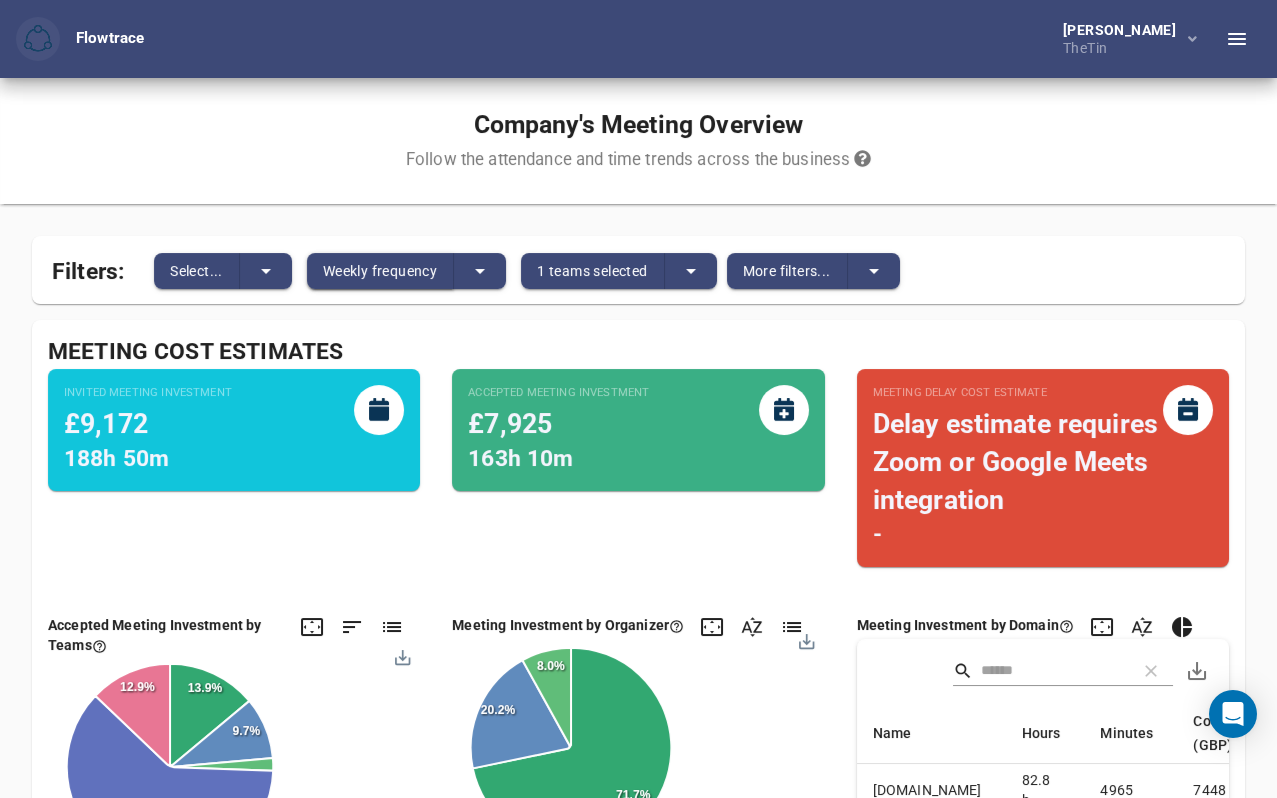 click on "Weekly frequency" at bounding box center (380, 271) 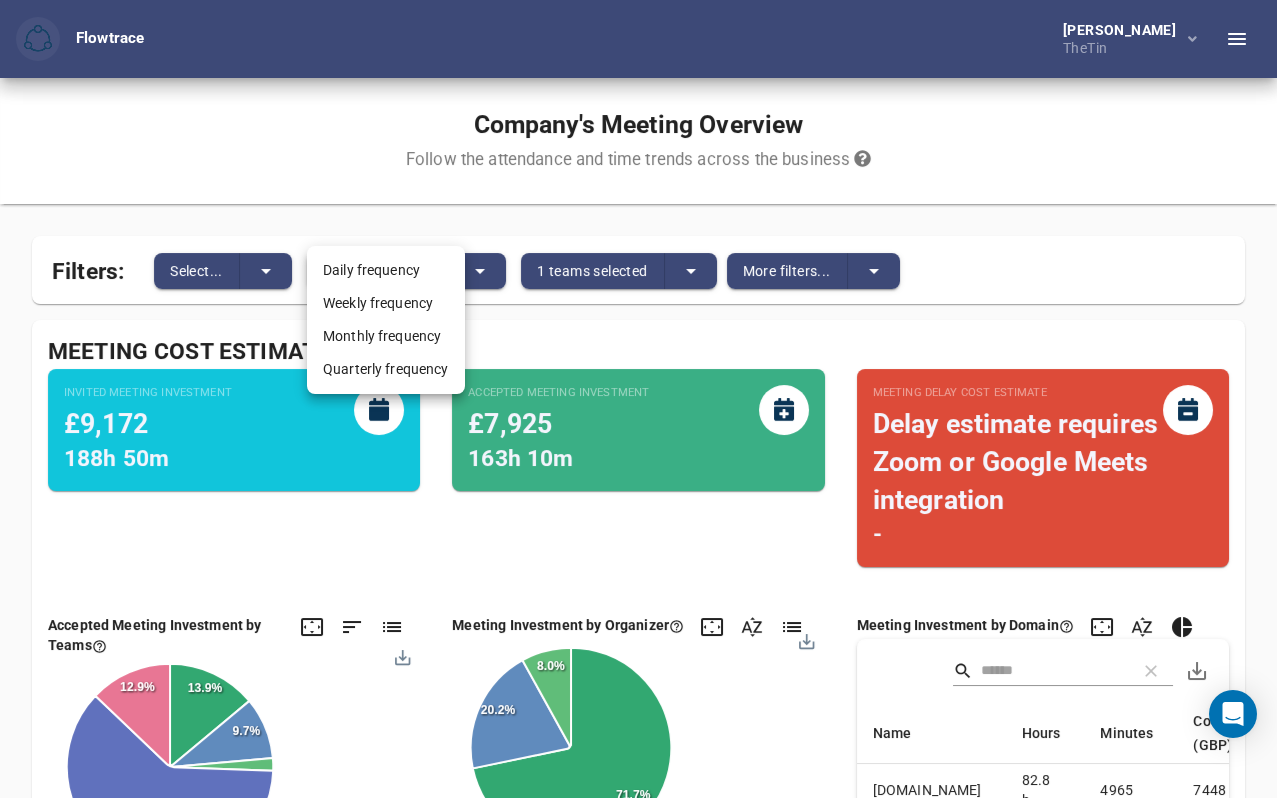 click at bounding box center [638, 399] 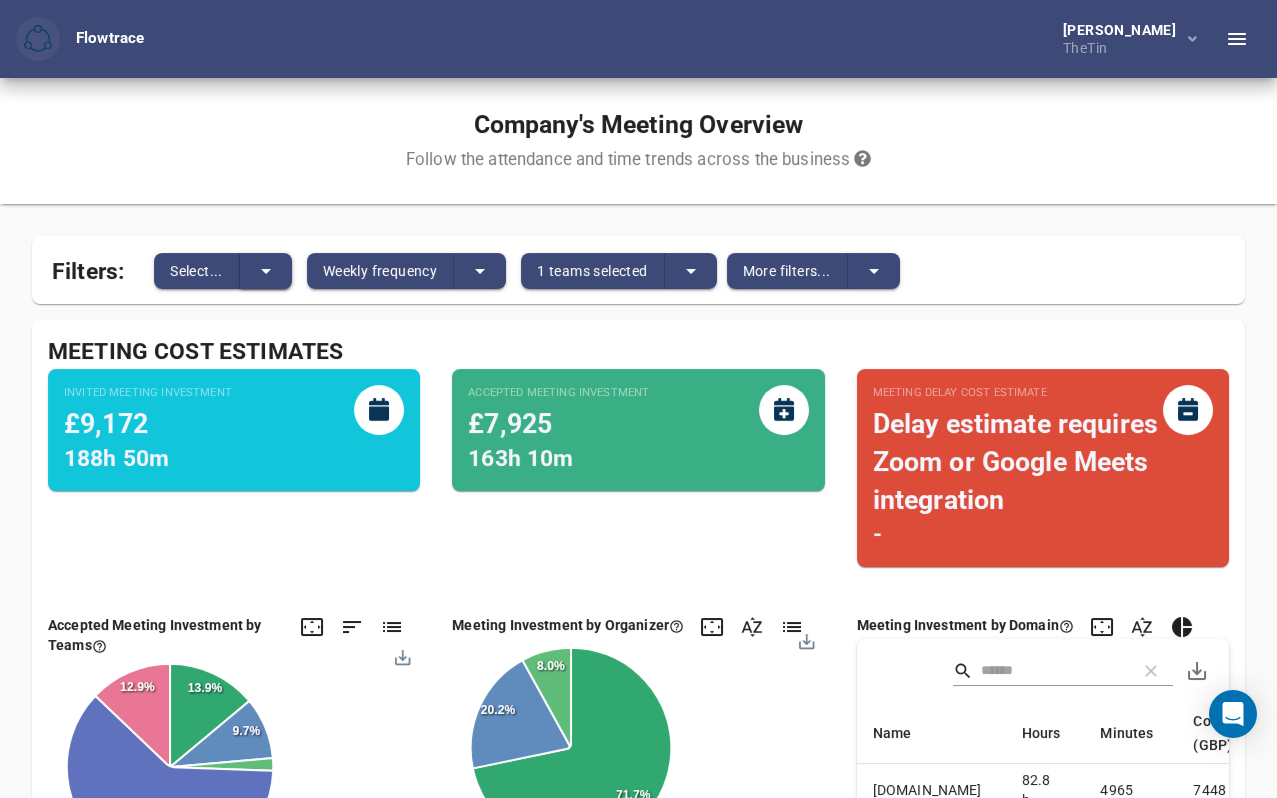 click at bounding box center [266, 271] 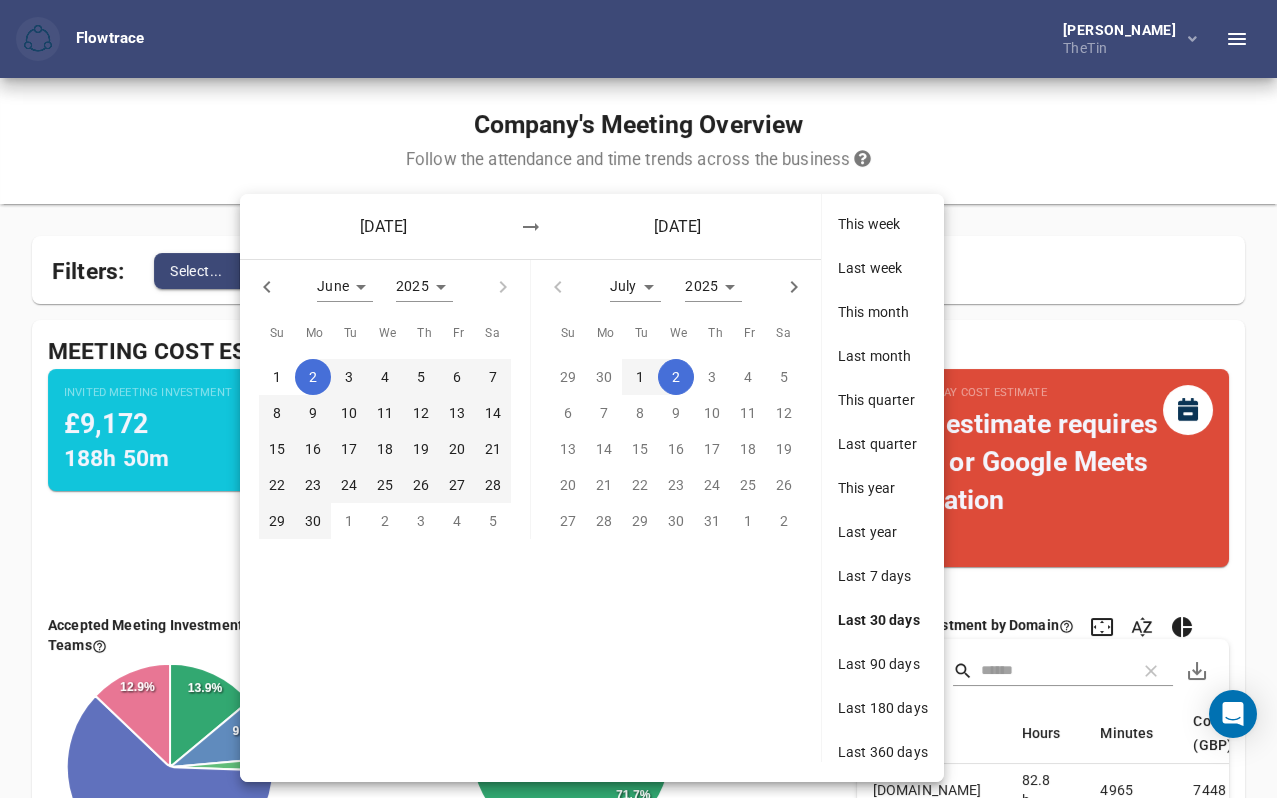 click at bounding box center [638, 399] 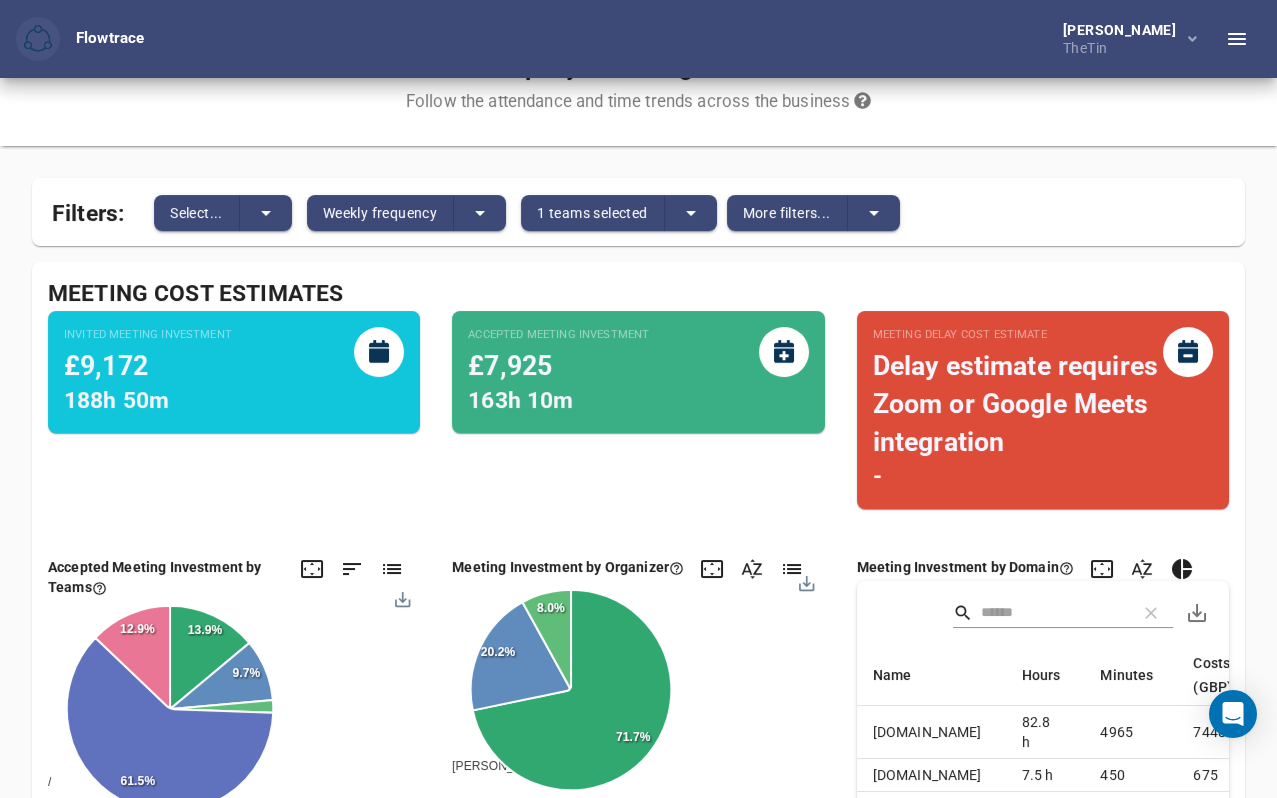click on "Company's Meeting Overview Follow the attendance and time trends across the business     Filters: Select... Weekly frequency 1 teams selected More filters... Meeting Cost Estimates Invited Meeting Investment £9,172 188h 50m Accepted Meeting Investment £7,925 163h 10m Meeting Delay Cost Estimate Delay estimate requires Zoom or Google Meets integration -  Accepted Meeting Investment by Teams    / /Design /Performance /Pilot /Project Mana... 13.9% 9.7% 61.5% 12.9% Download SVG Download PNG Download CSV  Meeting Investment by Organizer    [PERSON_NAME]... [PERSON_NAME]... [PERSON_NAME]... 71.7% 20.2% 8.0% Download SVG Download PNG Download CSV  Meeting Investment by Domain    Name Hours Minutes Costs (GBP) [DOMAIN_NAME] 82.8 h 4965 7448 [DOMAIN_NAME] 7.5 h 450 675 [DOMAIN_NAME] 6.0 h 360 540 [DOMAIN_NAME] 3.0 h 180 270 [DOMAIN_NAME] 3.0 h 180 270 [URL] 1.0 h 60 90 [DOMAIN_NAME] 0.8 h 45 68 [DOMAIN_NAME] 0.5 h 30 45 [DOMAIN_NAME] 0.5 h 30 45 [DOMAIN_NAME] 0.4 h 25 38 0" at bounding box center (638, 1469) 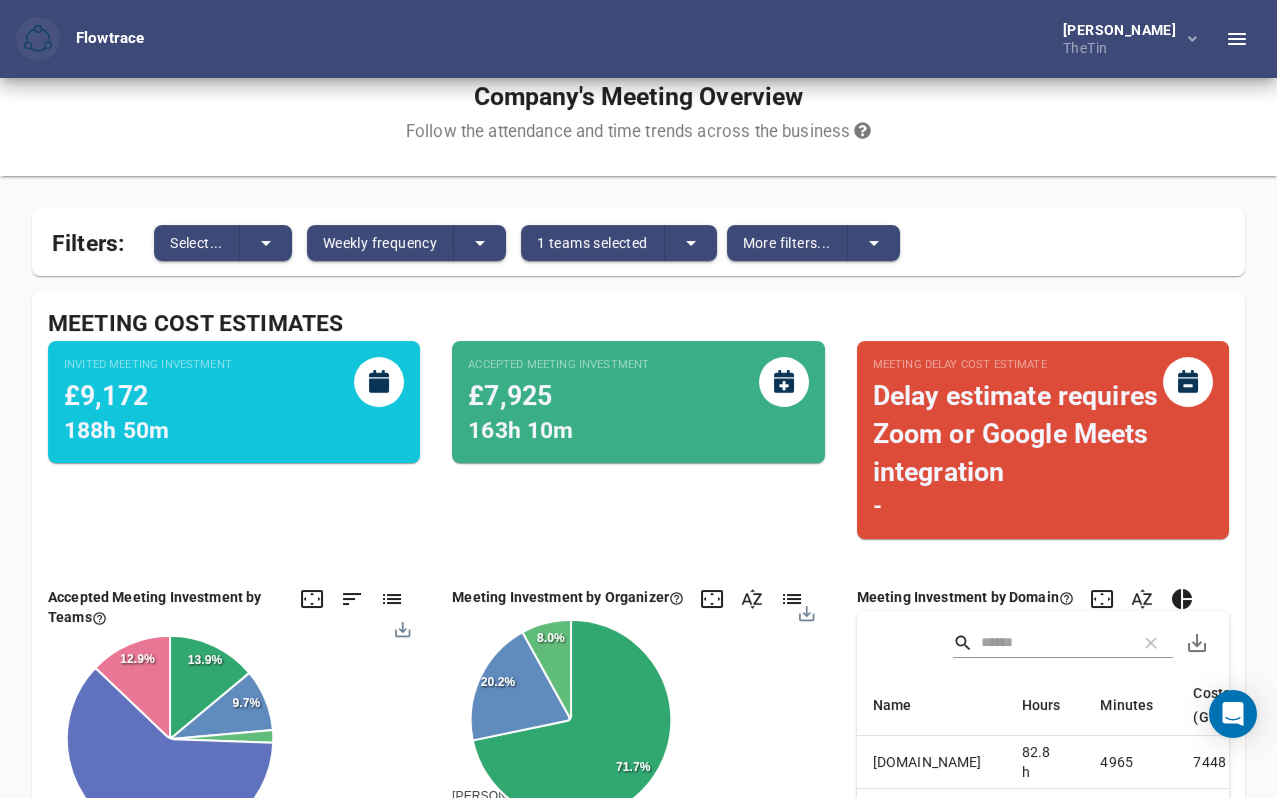 scroll, scrollTop: 19, scrollLeft: 0, axis: vertical 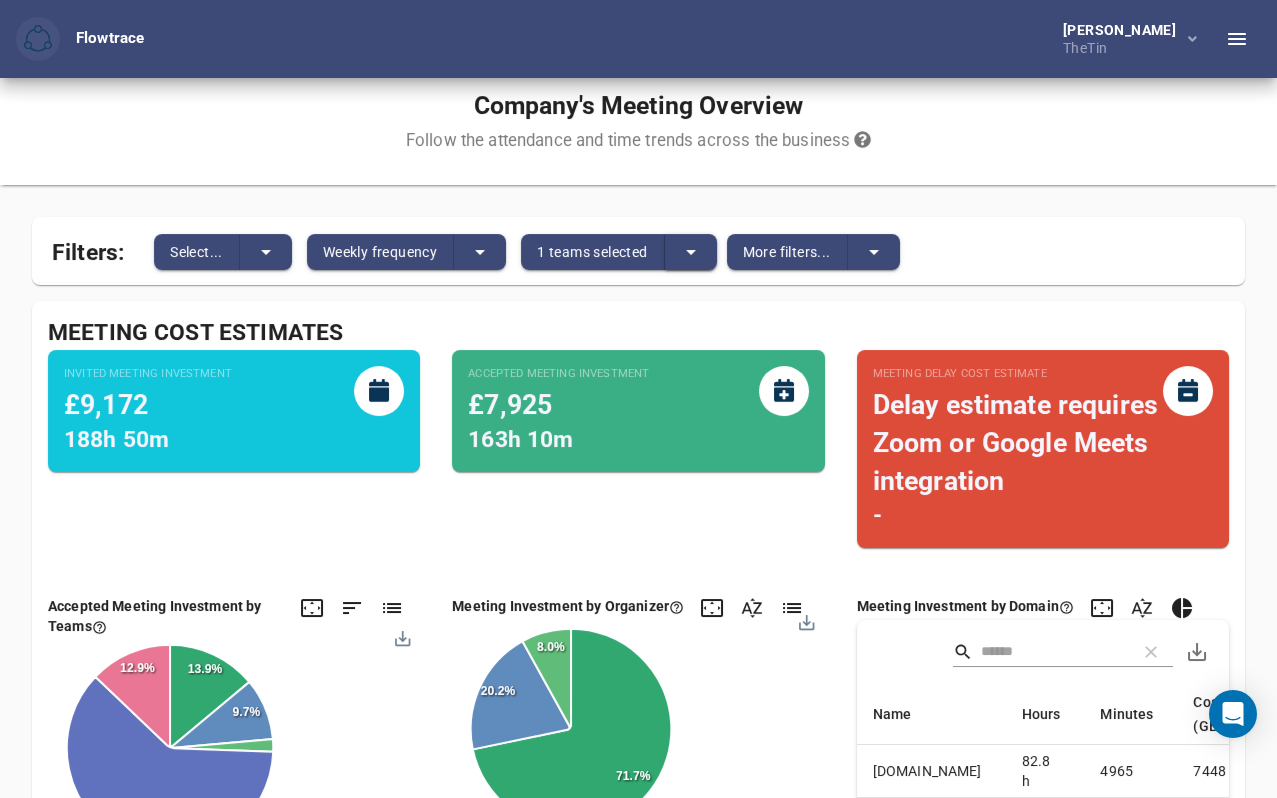 click 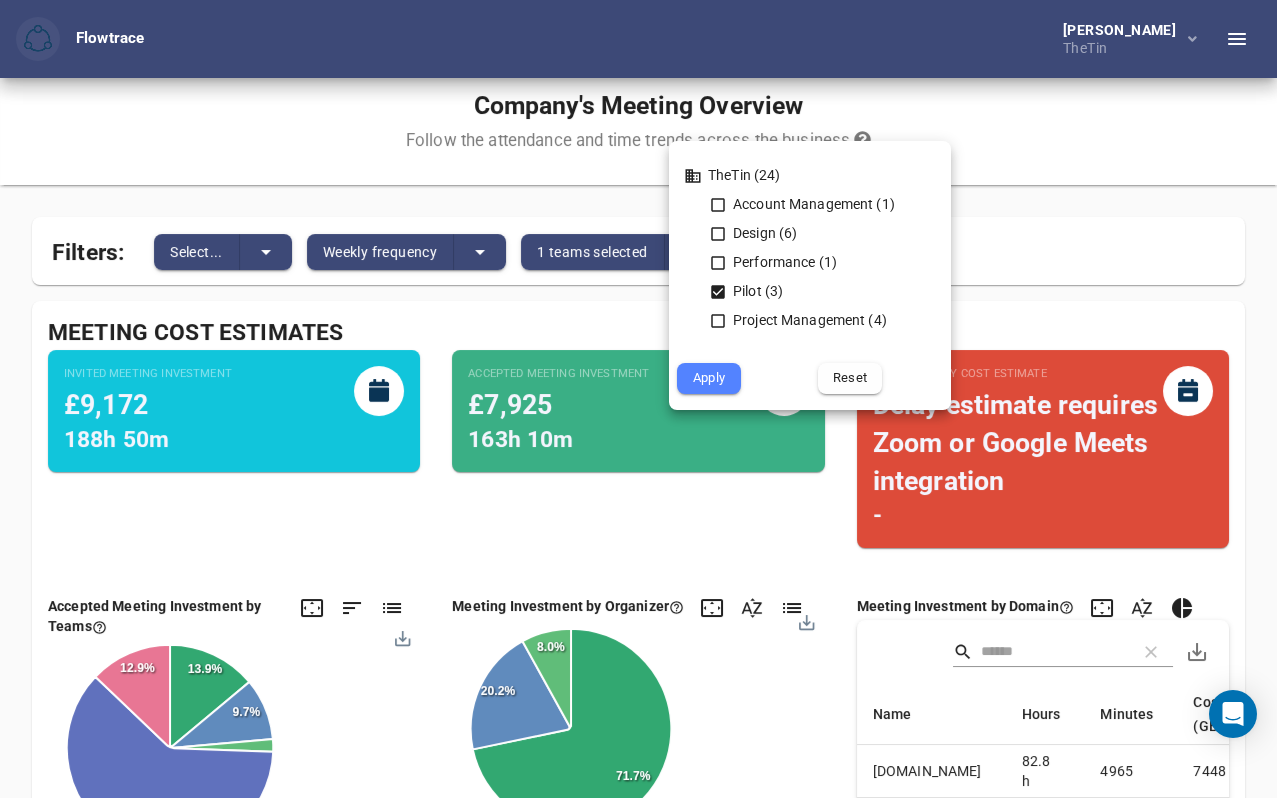 click 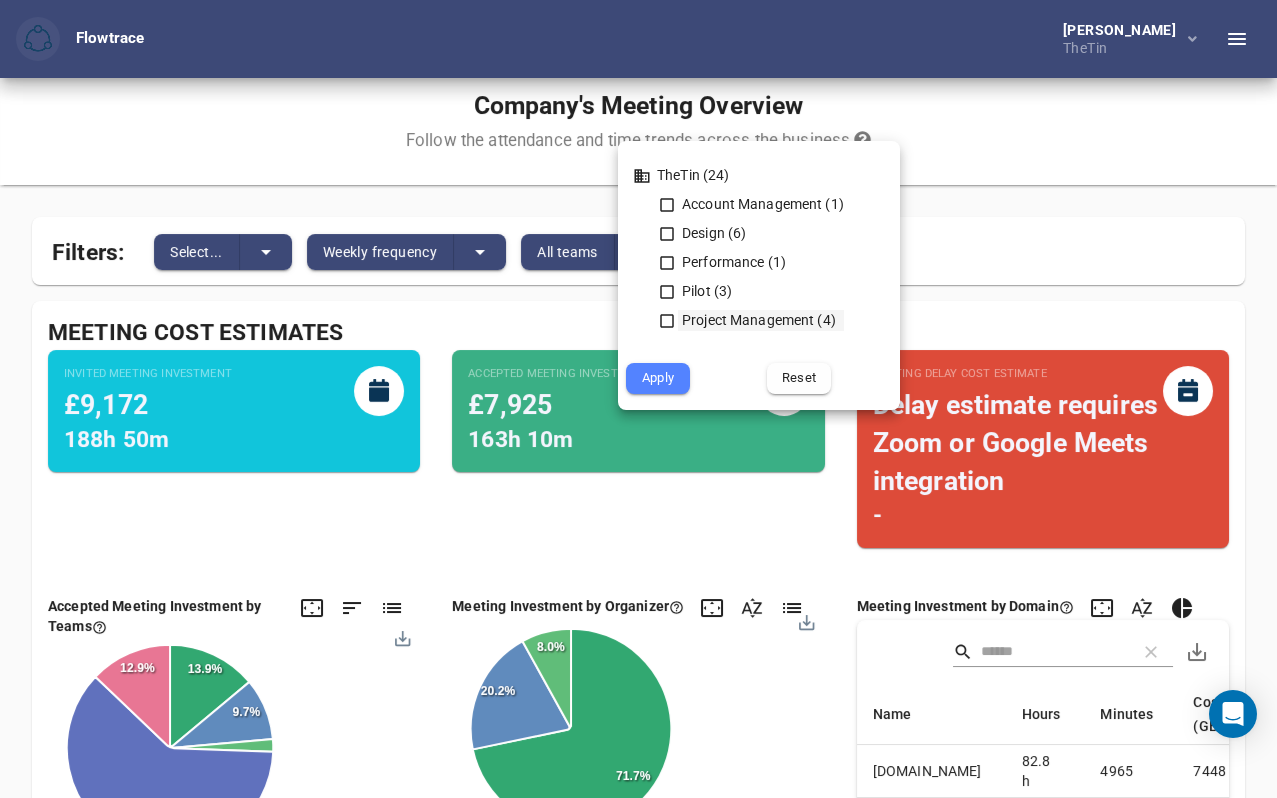 click 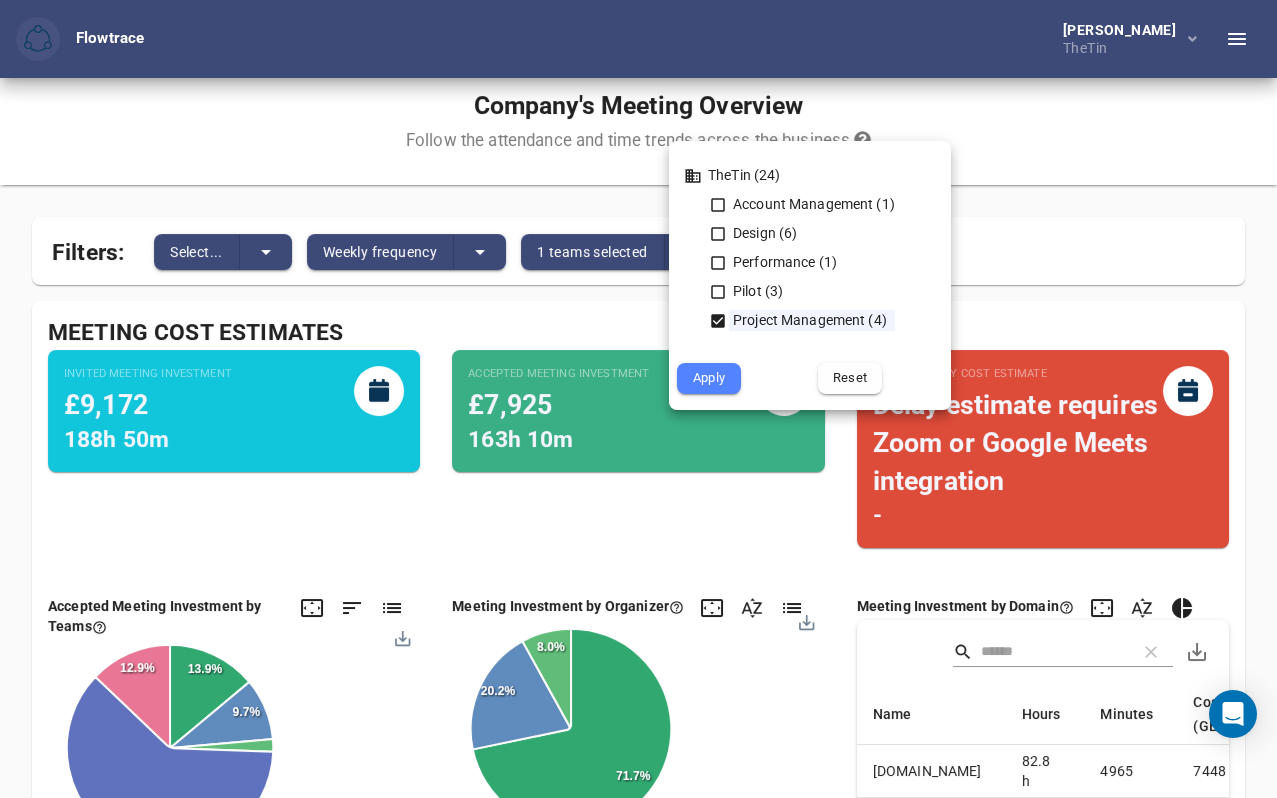 click on "Apply" at bounding box center (709, 378) 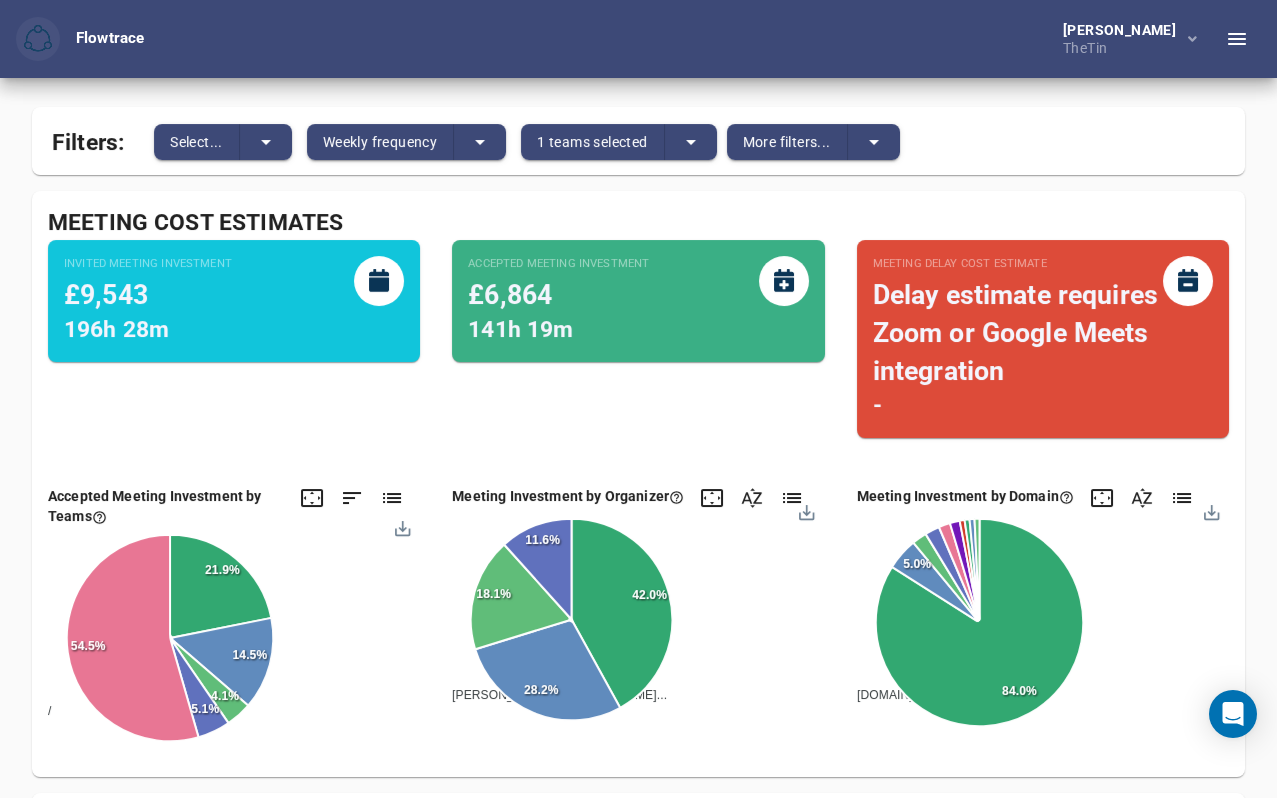scroll, scrollTop: 154, scrollLeft: 0, axis: vertical 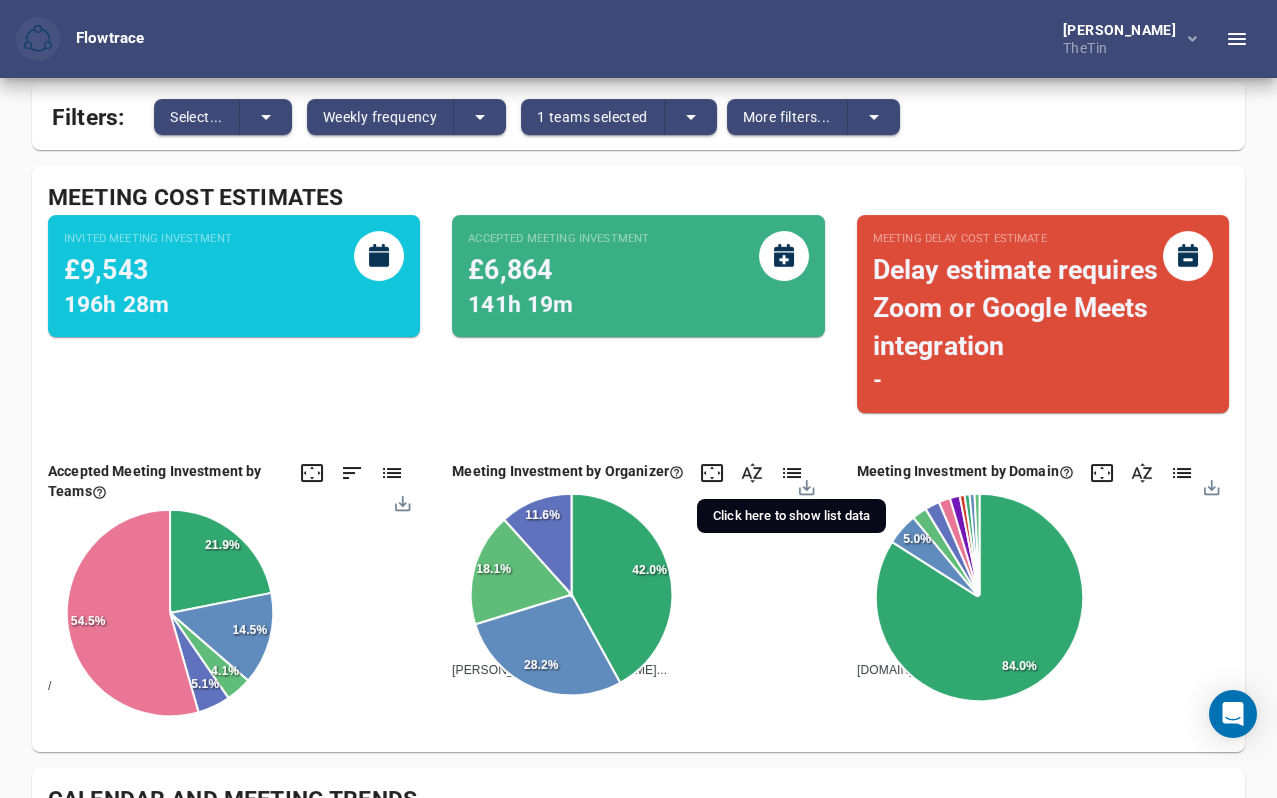 click 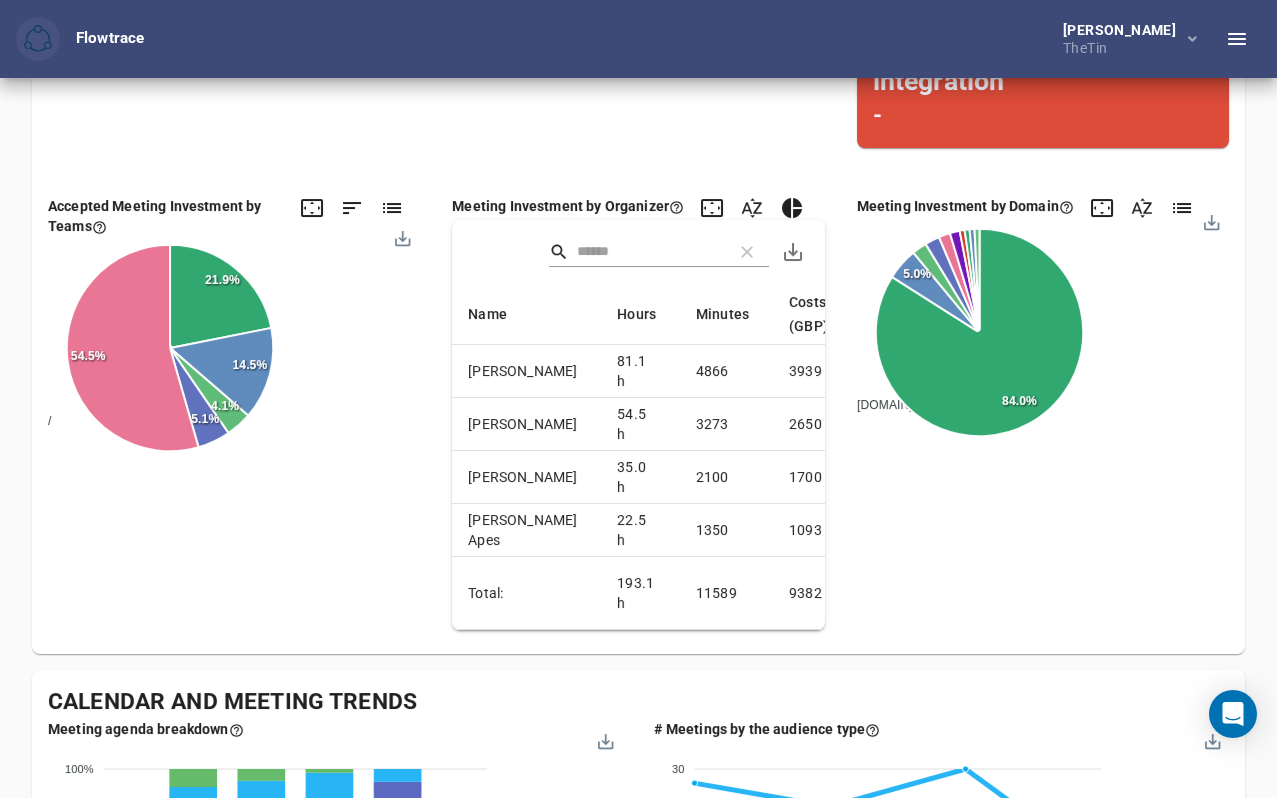 scroll, scrollTop: 425, scrollLeft: 0, axis: vertical 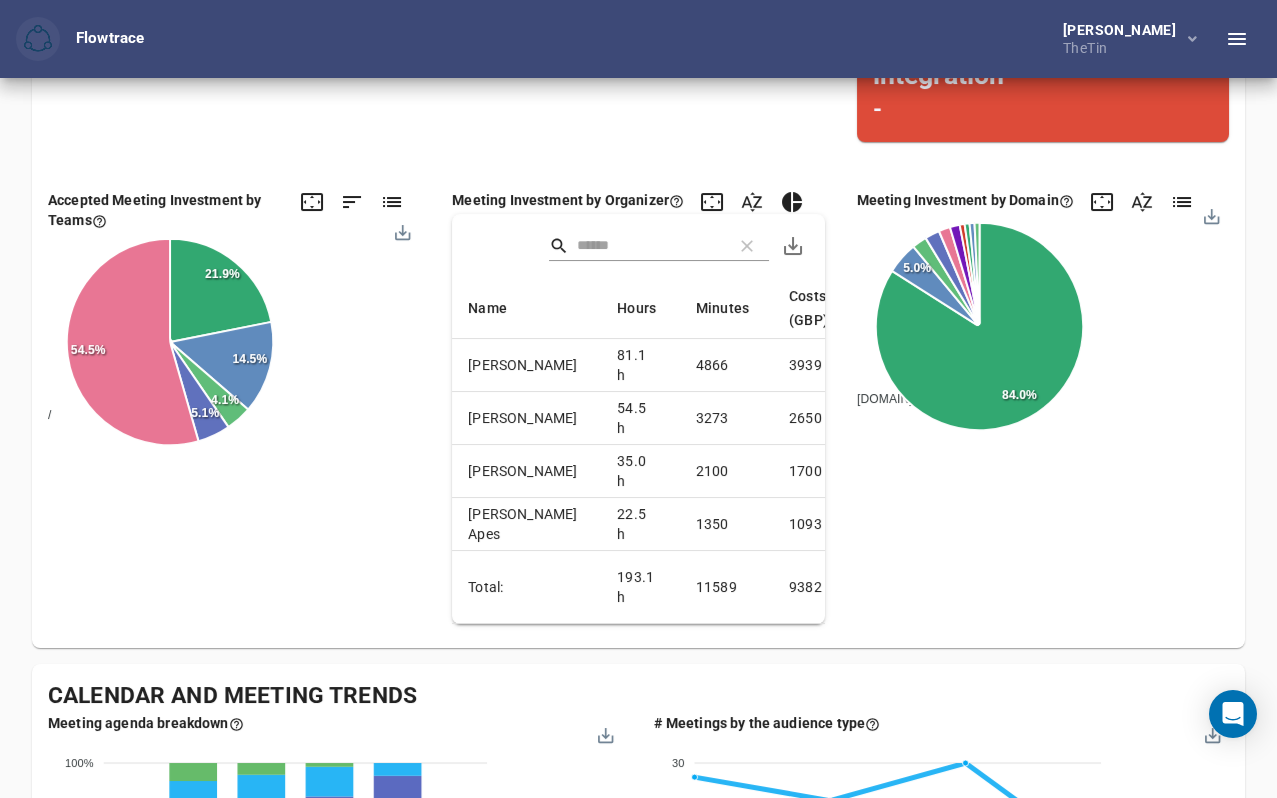 click on "Meeting Investment by Domain    [DOMAIN_NAME] fticonsulting... [DOMAIN_NAME]... [DOMAIN_NAME]... [DOMAIN_NAME] nrshealthcare... [PERSON_NAME][DOMAIN_NAME] [DOMAIN_NAME] bearingpoint.... [DOMAIN_NAME] 84.0% 5.0% Download SVG Download PNG Download CSV" at bounding box center (1043, 407) 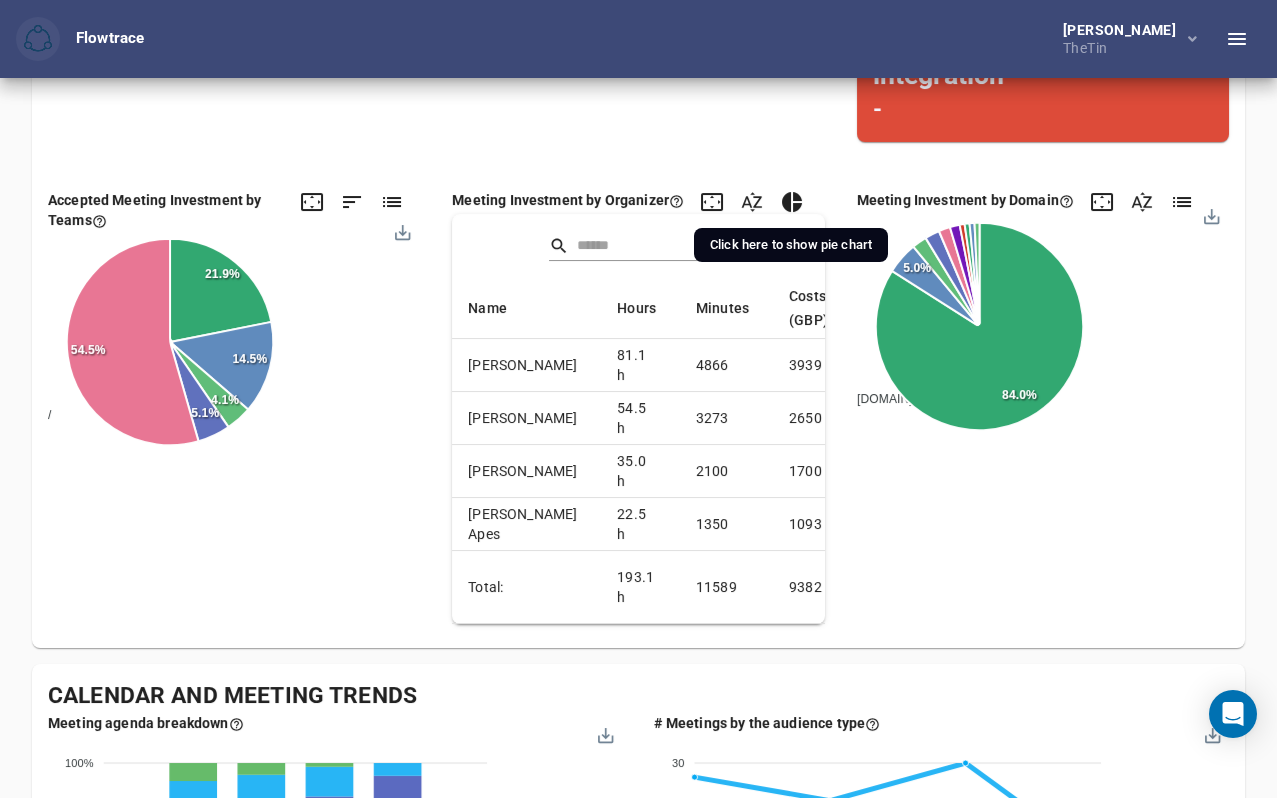 click 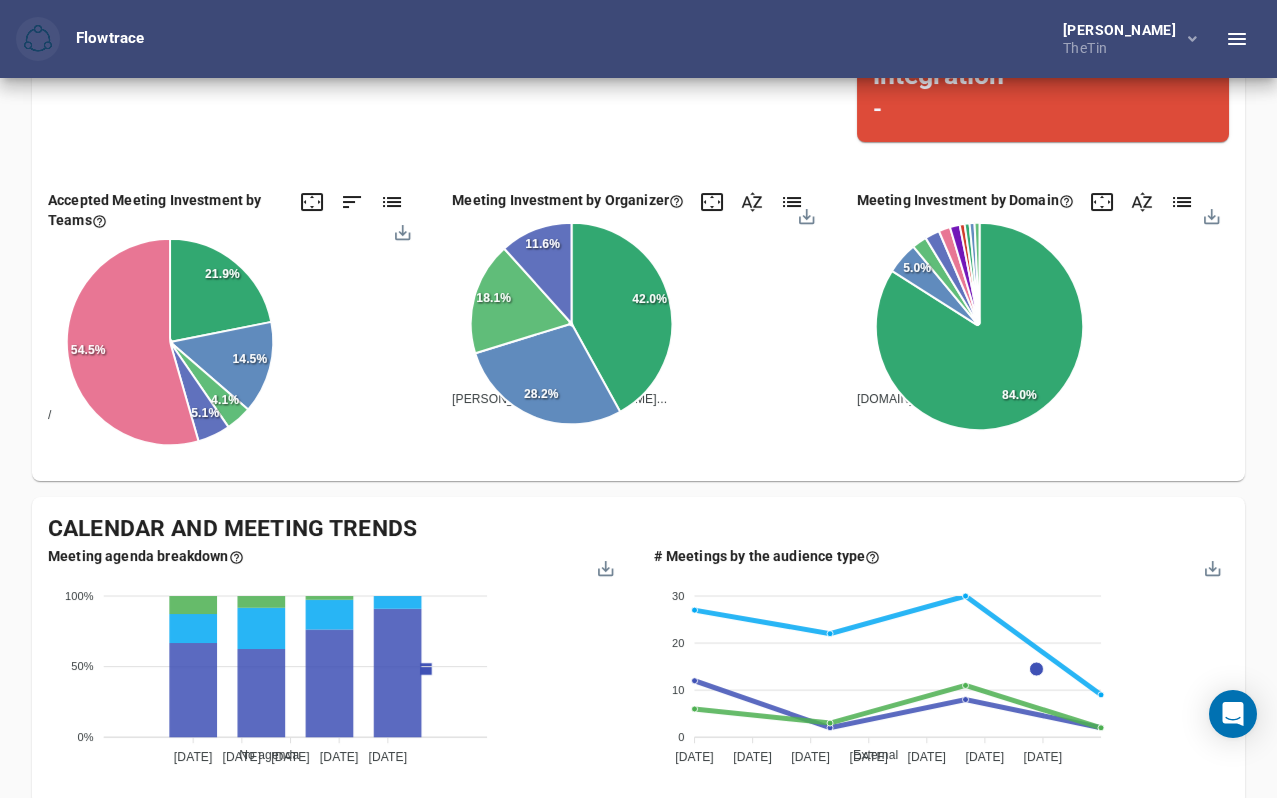 click on "[PERSON_NAME] [PERSON_NAME]... [PERSON_NAME]... [PERSON_NAME]... [PERSON_NAME] Apes" 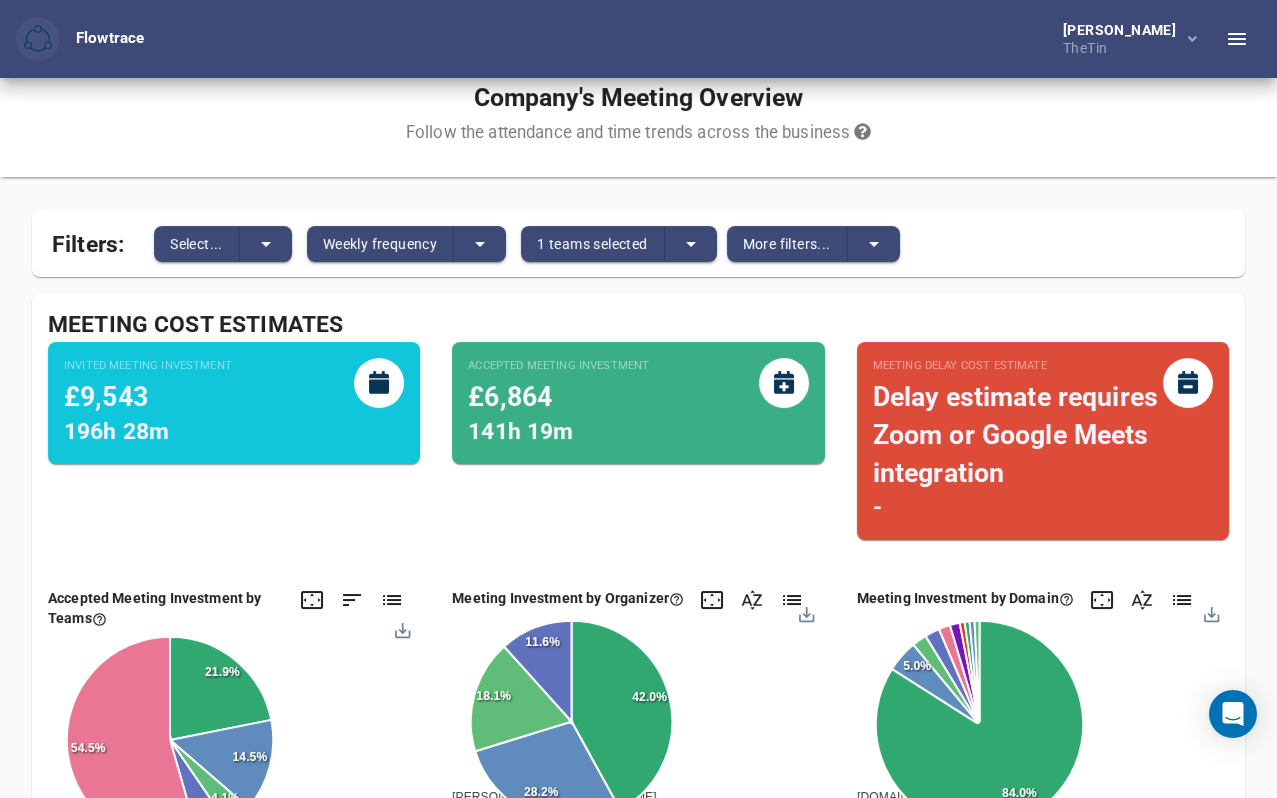 scroll, scrollTop: 26, scrollLeft: 0, axis: vertical 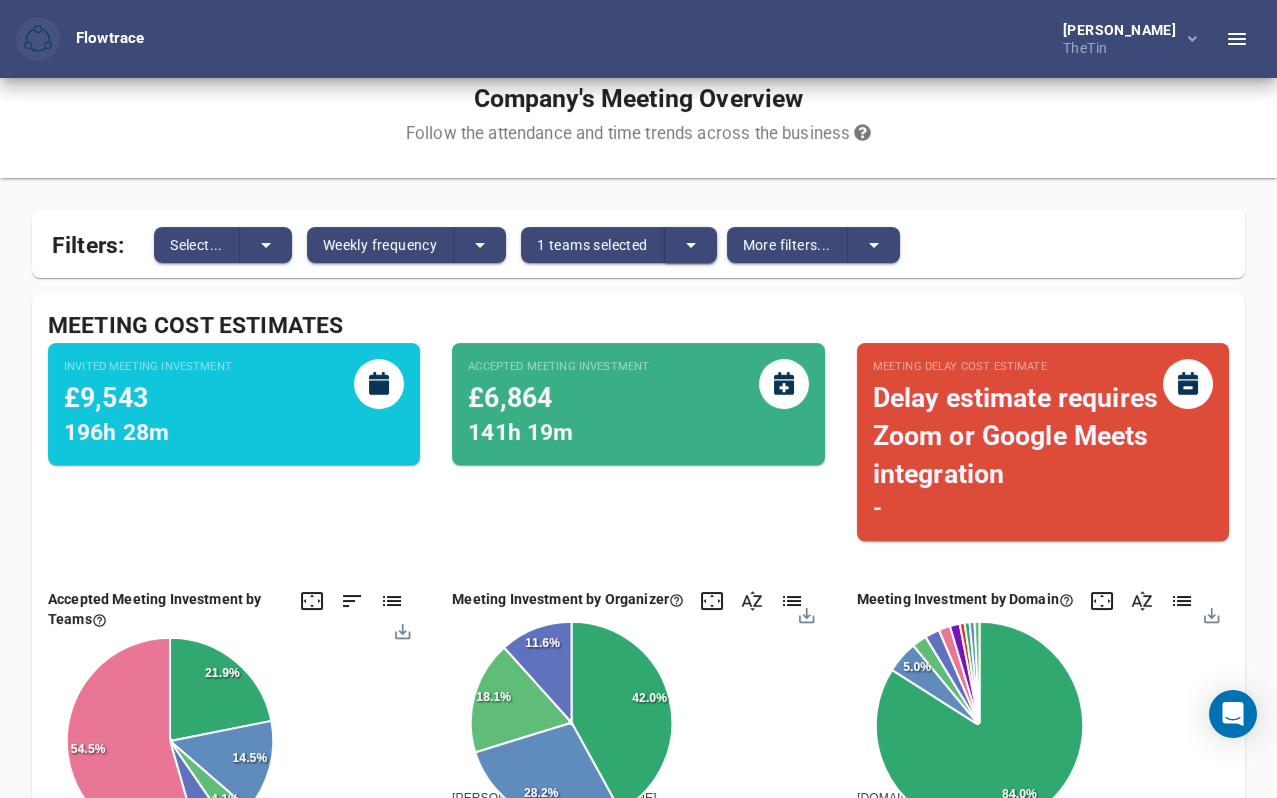 click at bounding box center (691, 245) 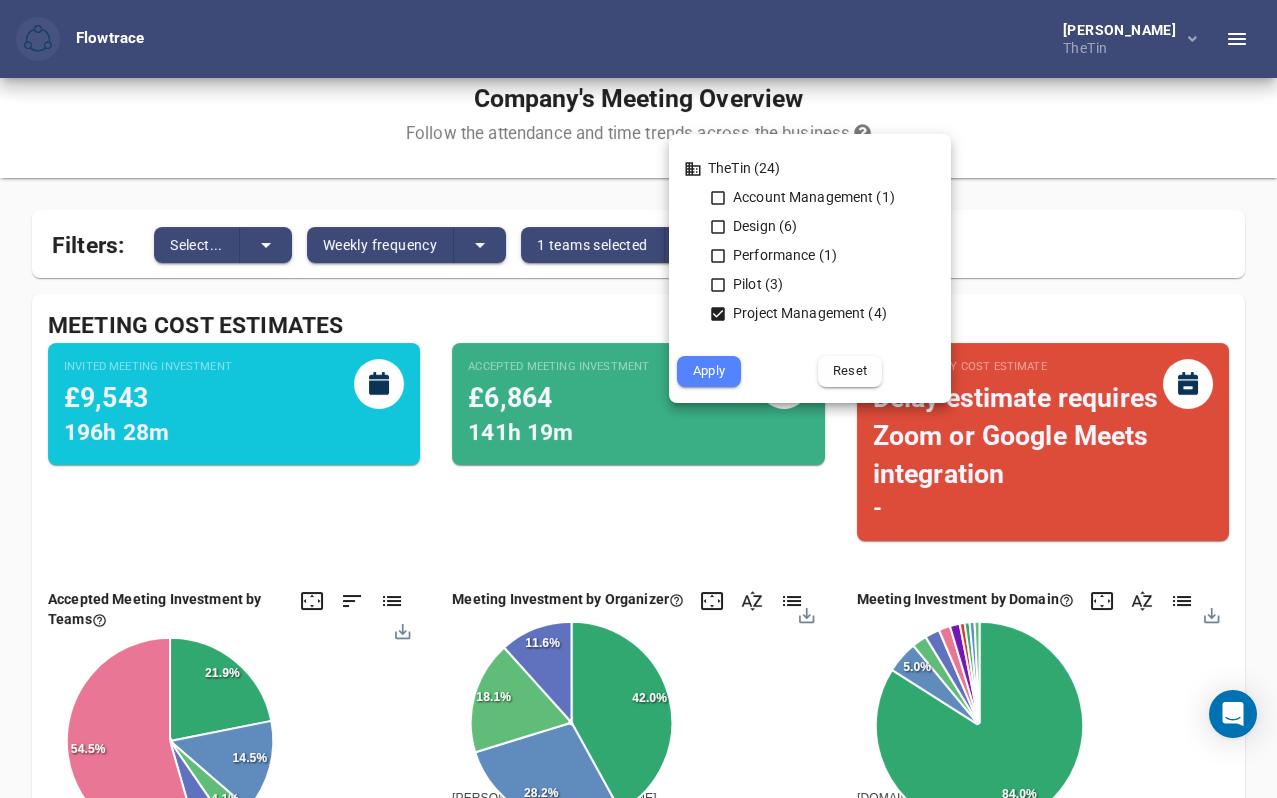 click 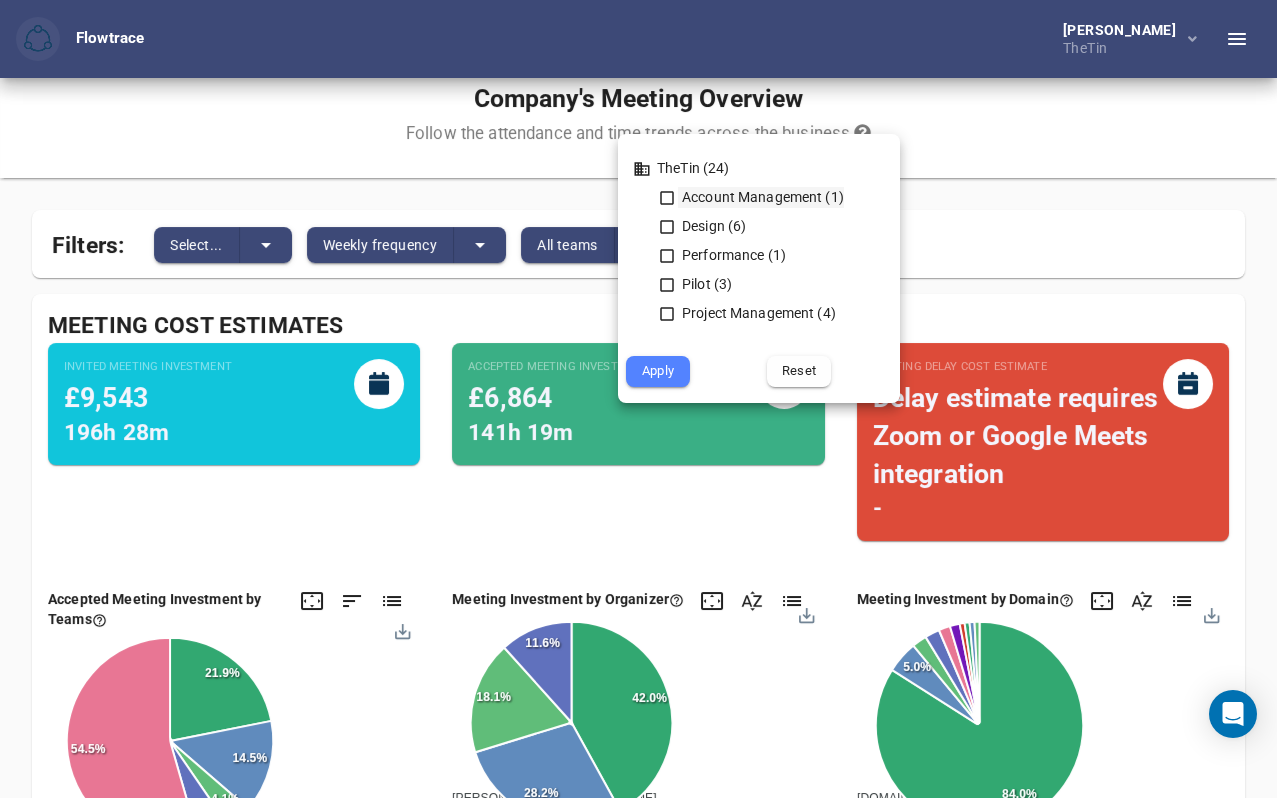 click 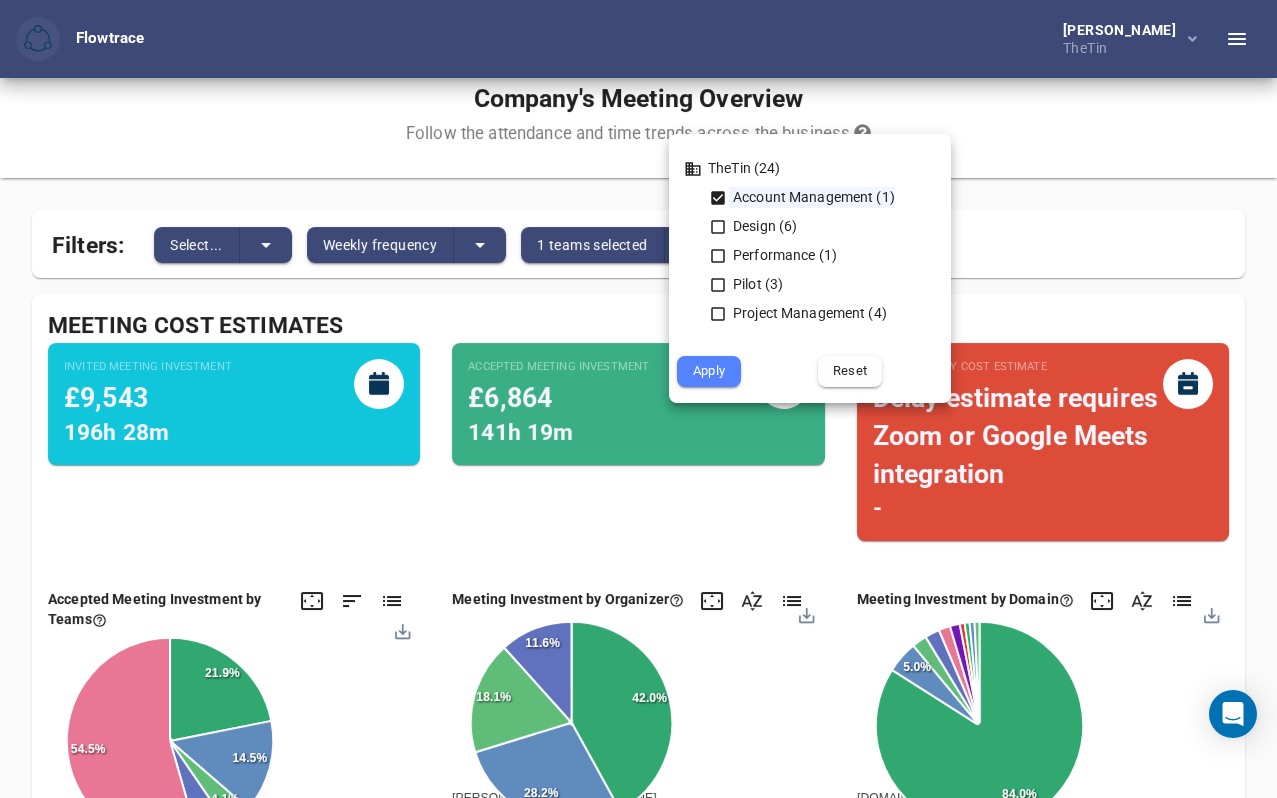 click on "Apply" at bounding box center (709, 371) 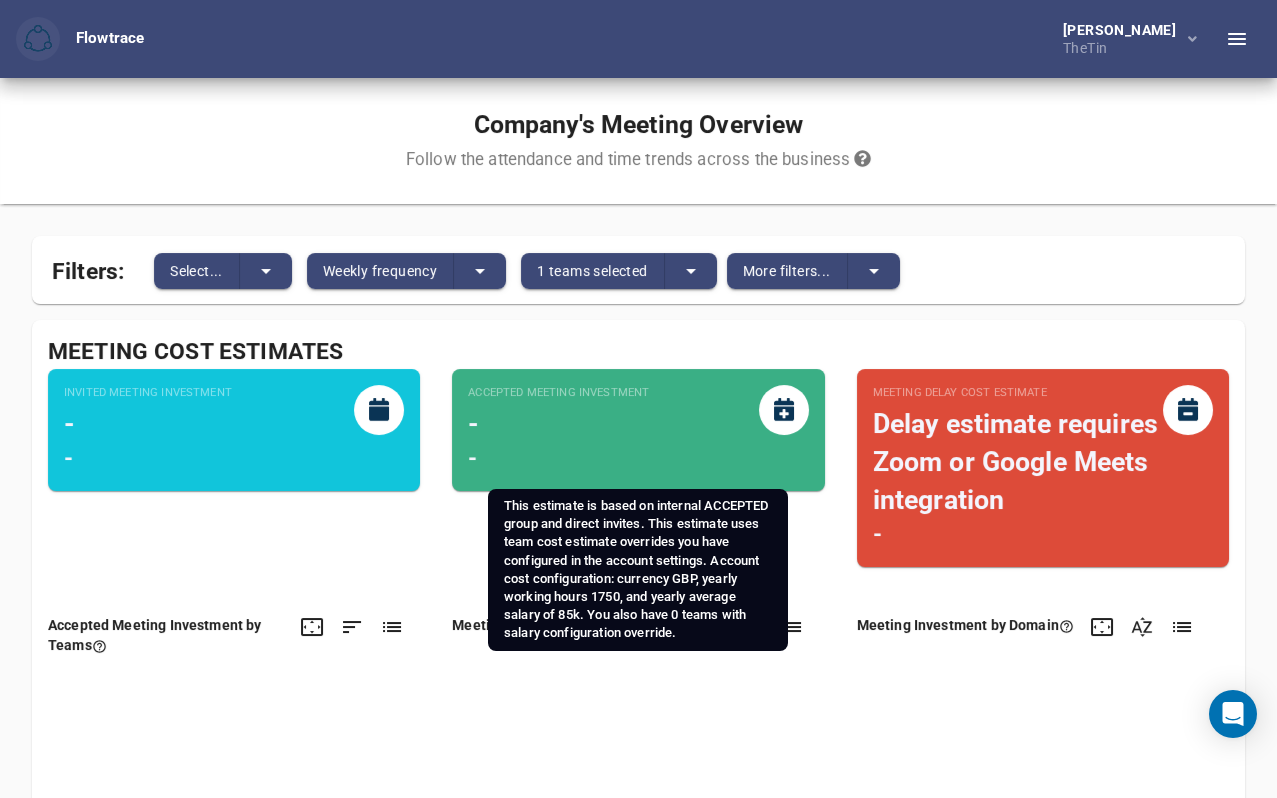 scroll, scrollTop: 6, scrollLeft: 0, axis: vertical 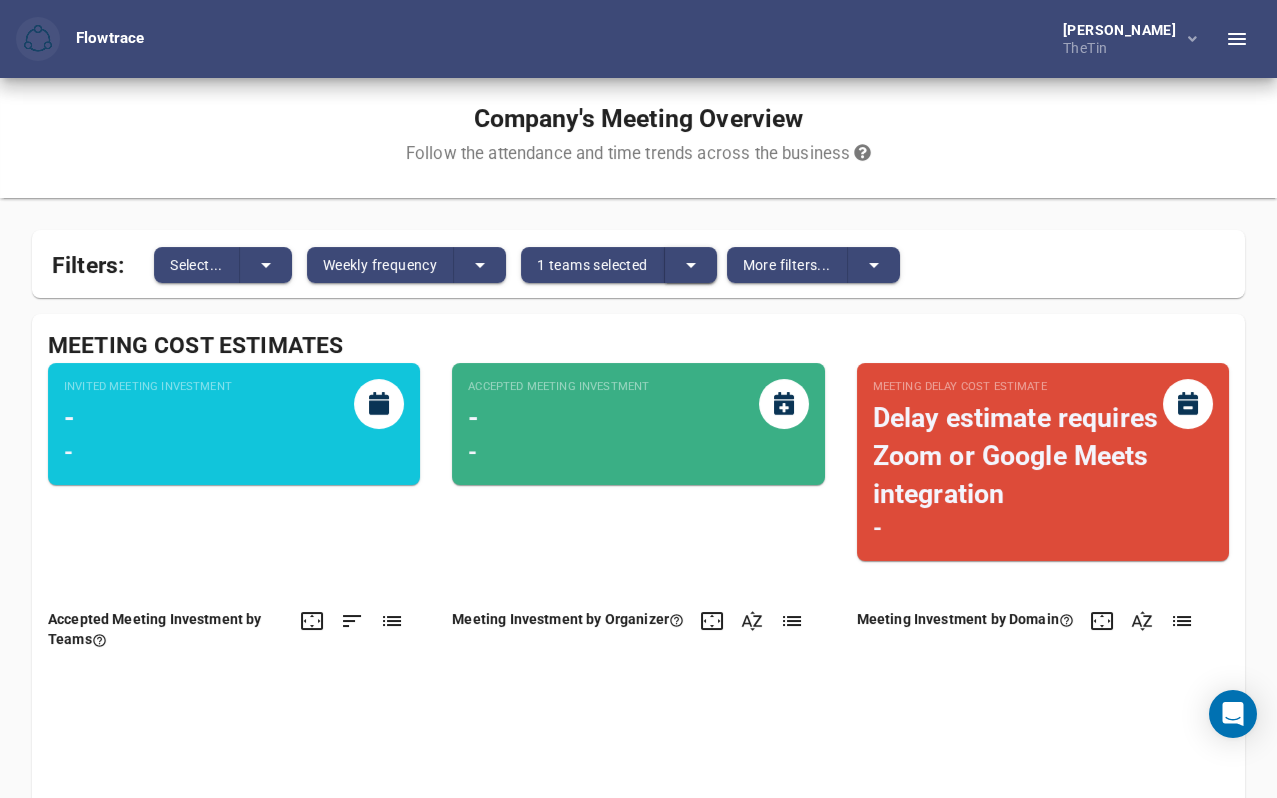 click 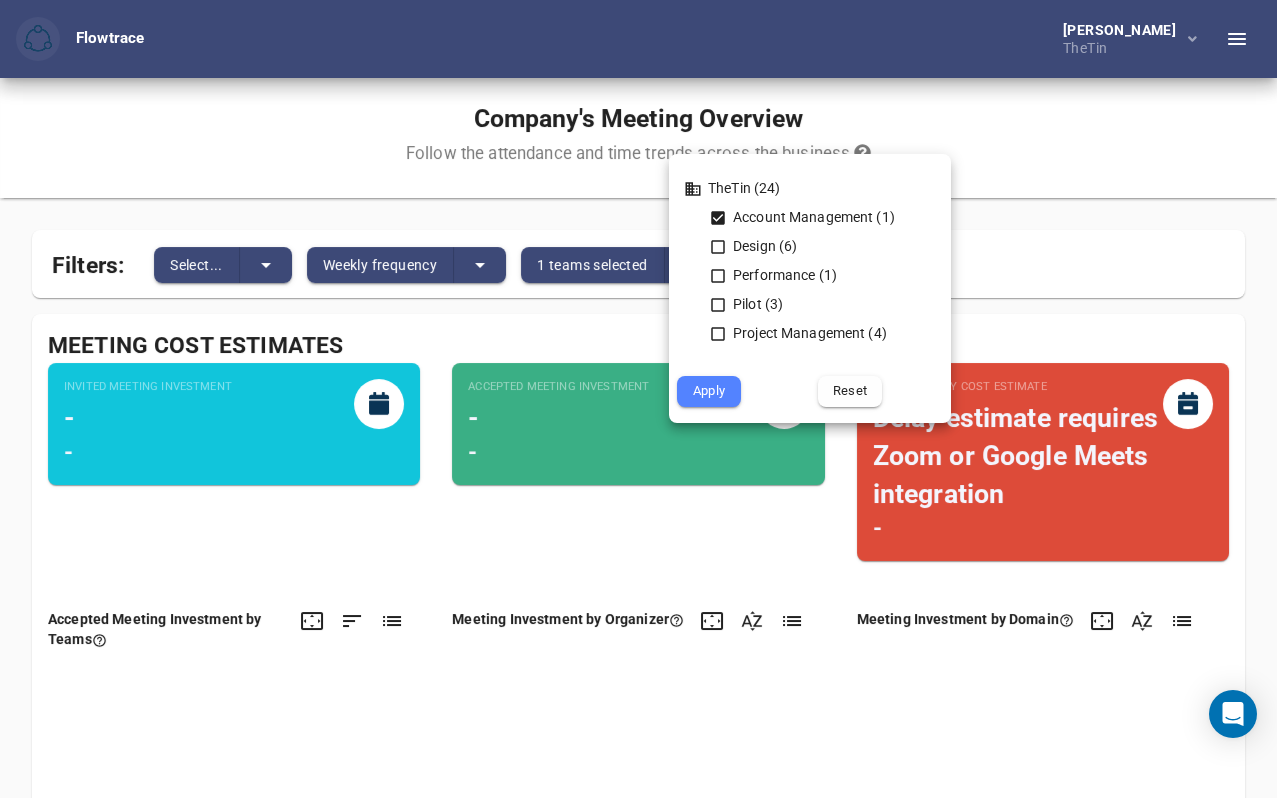 click 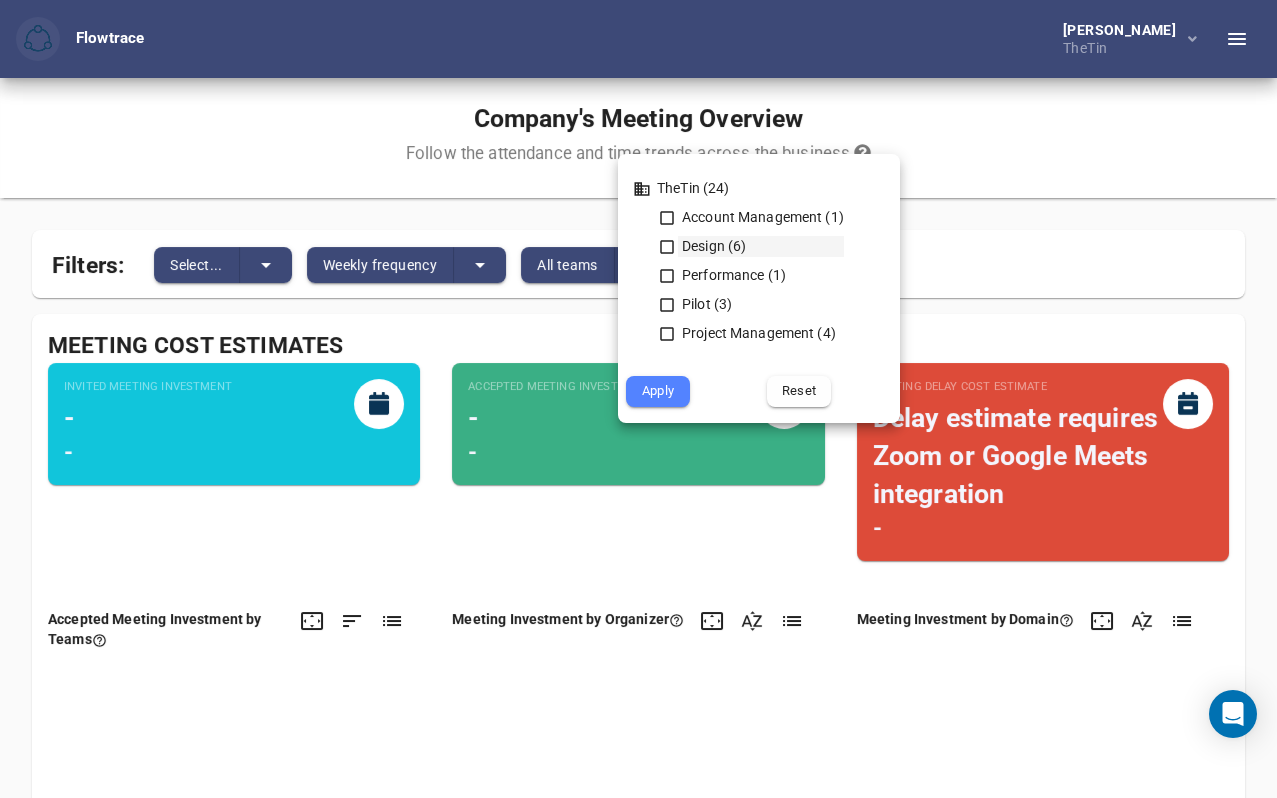 click 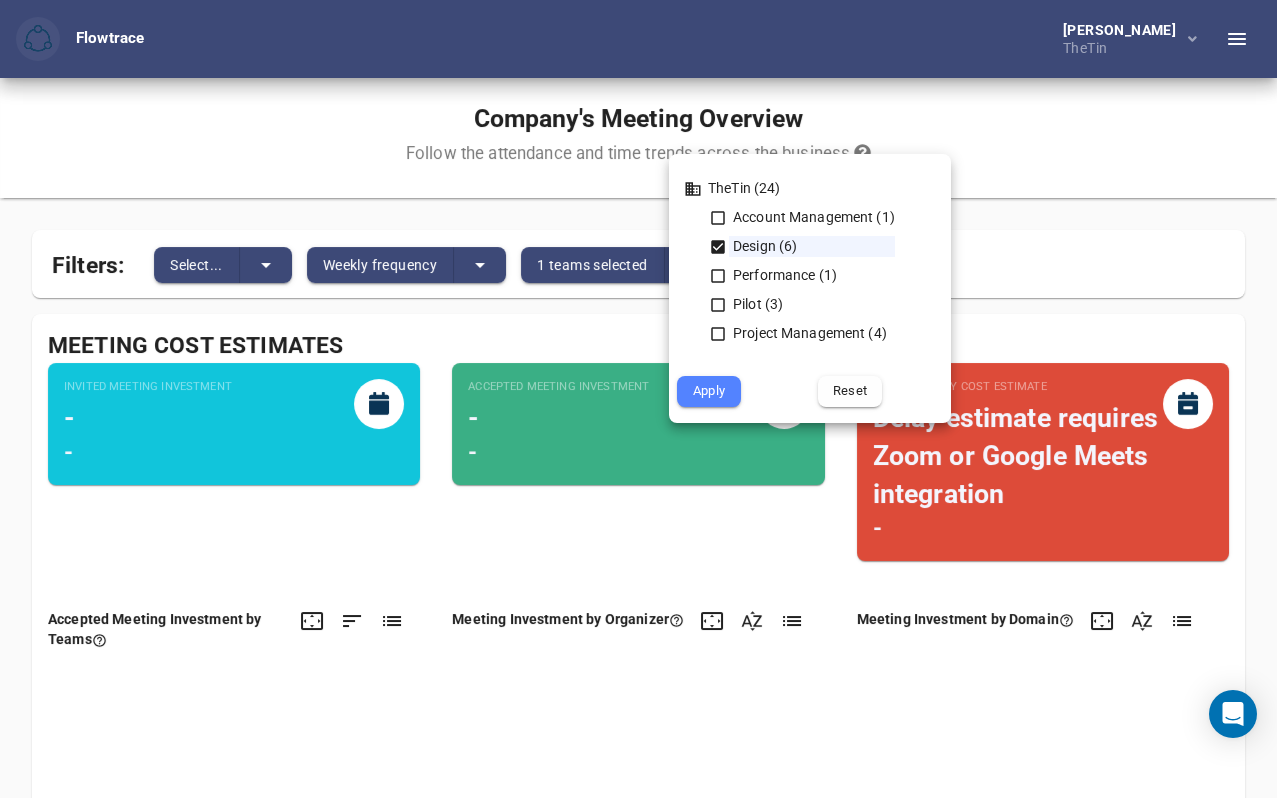 click on "Apply" at bounding box center (709, 391) 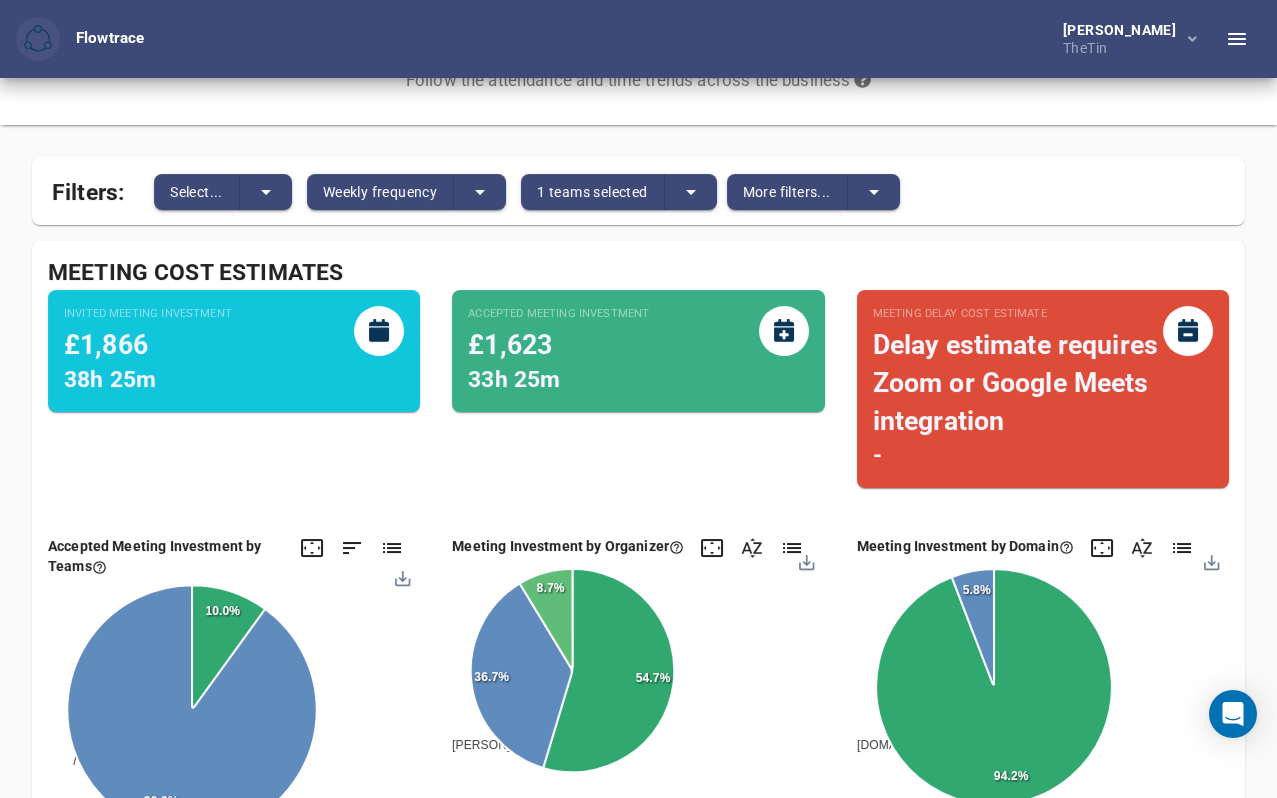 scroll, scrollTop: 88, scrollLeft: 0, axis: vertical 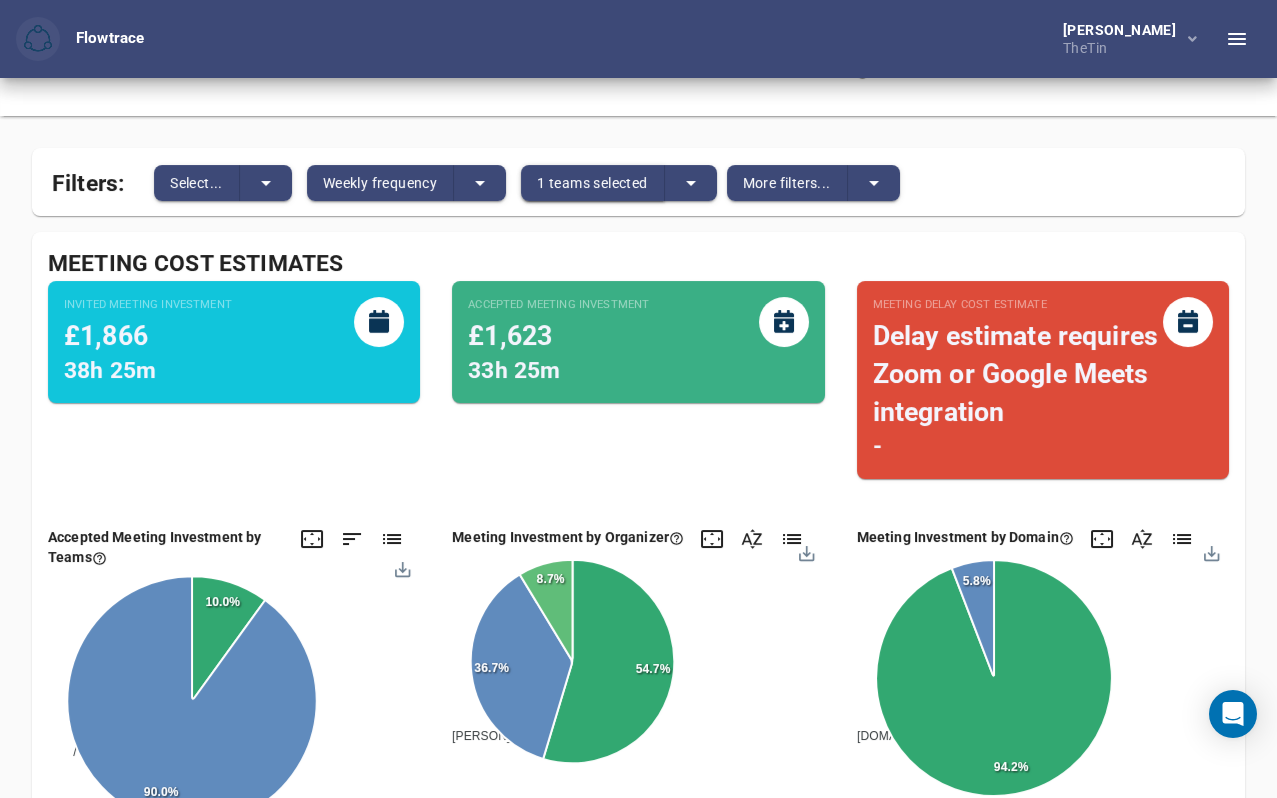click on "1 teams selected" at bounding box center (592, 183) 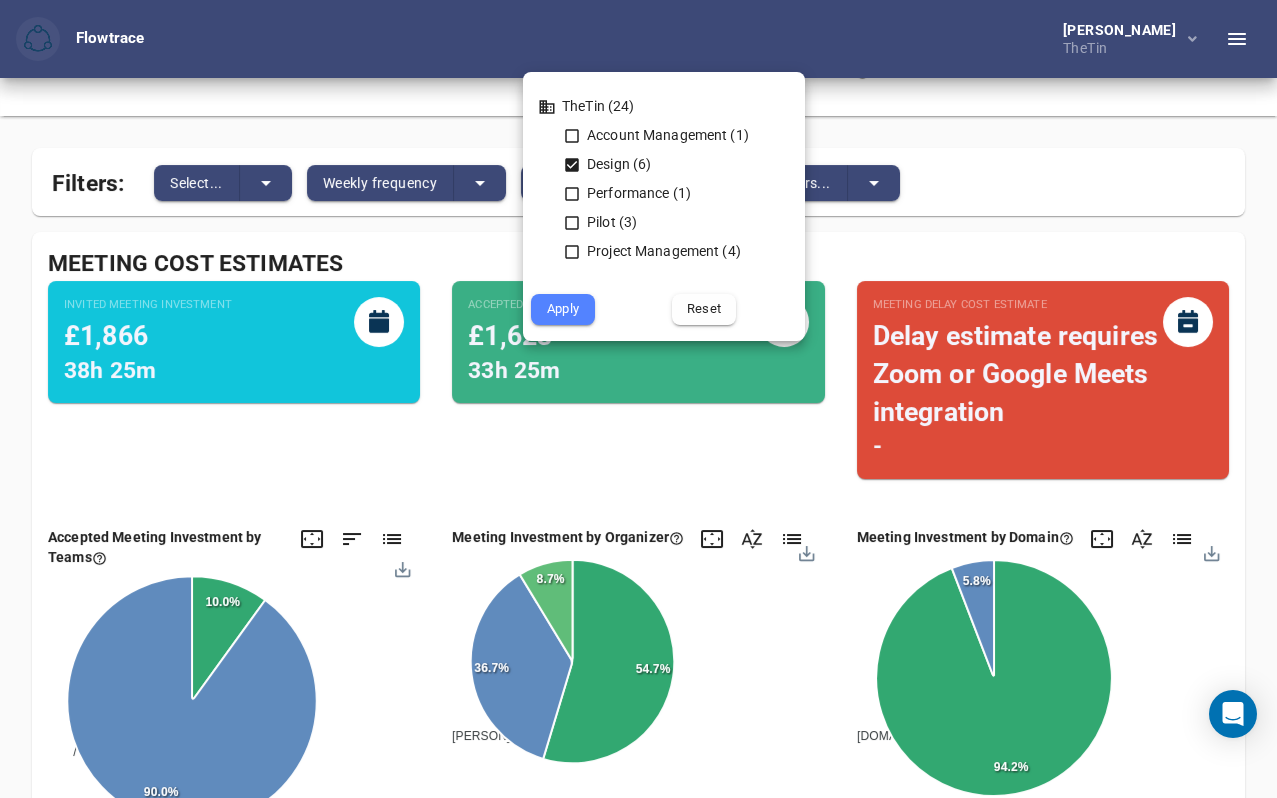 click 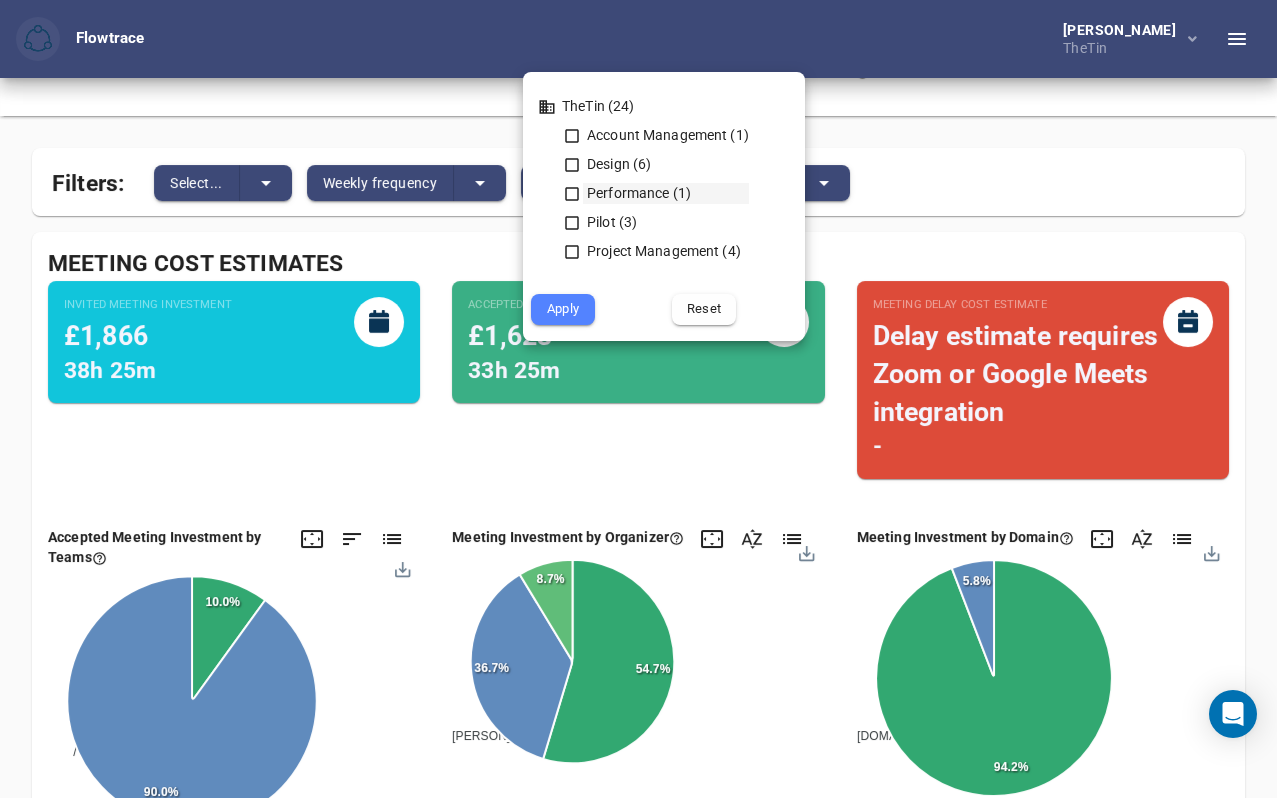 click 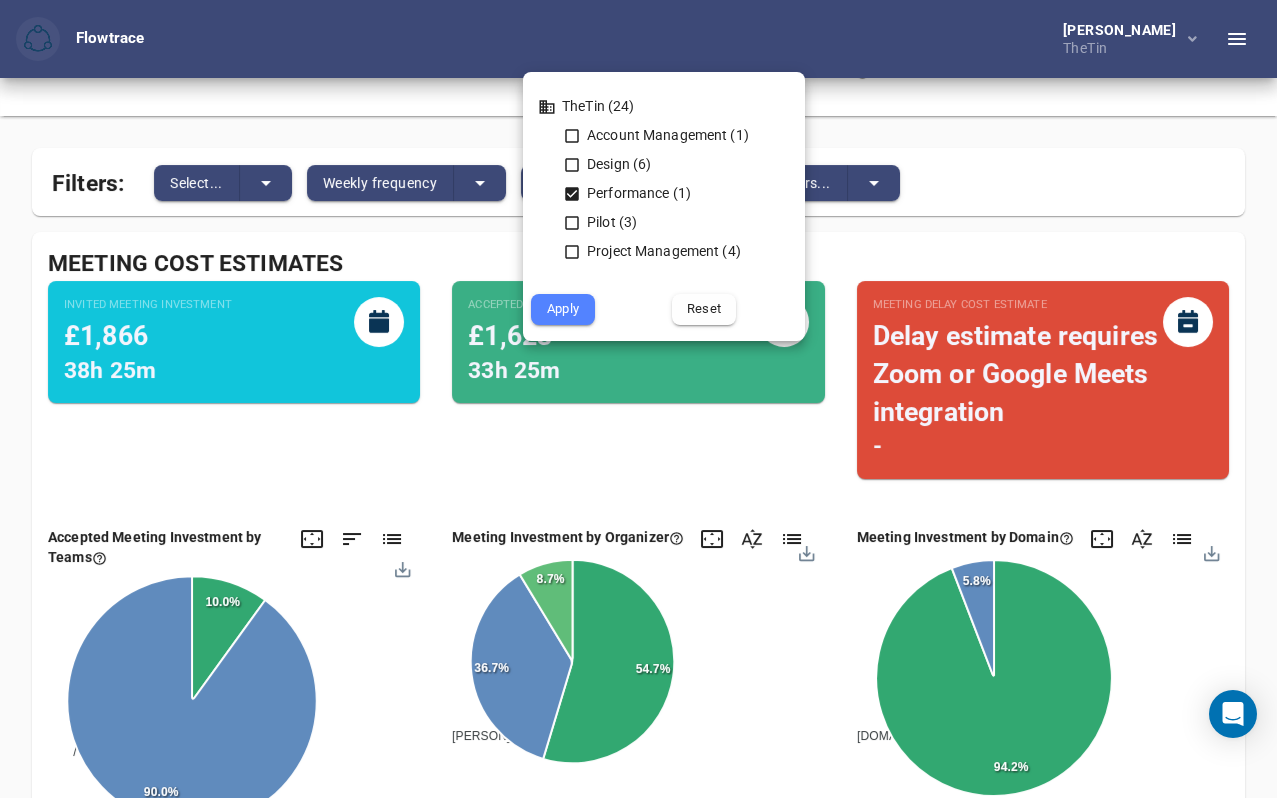 click 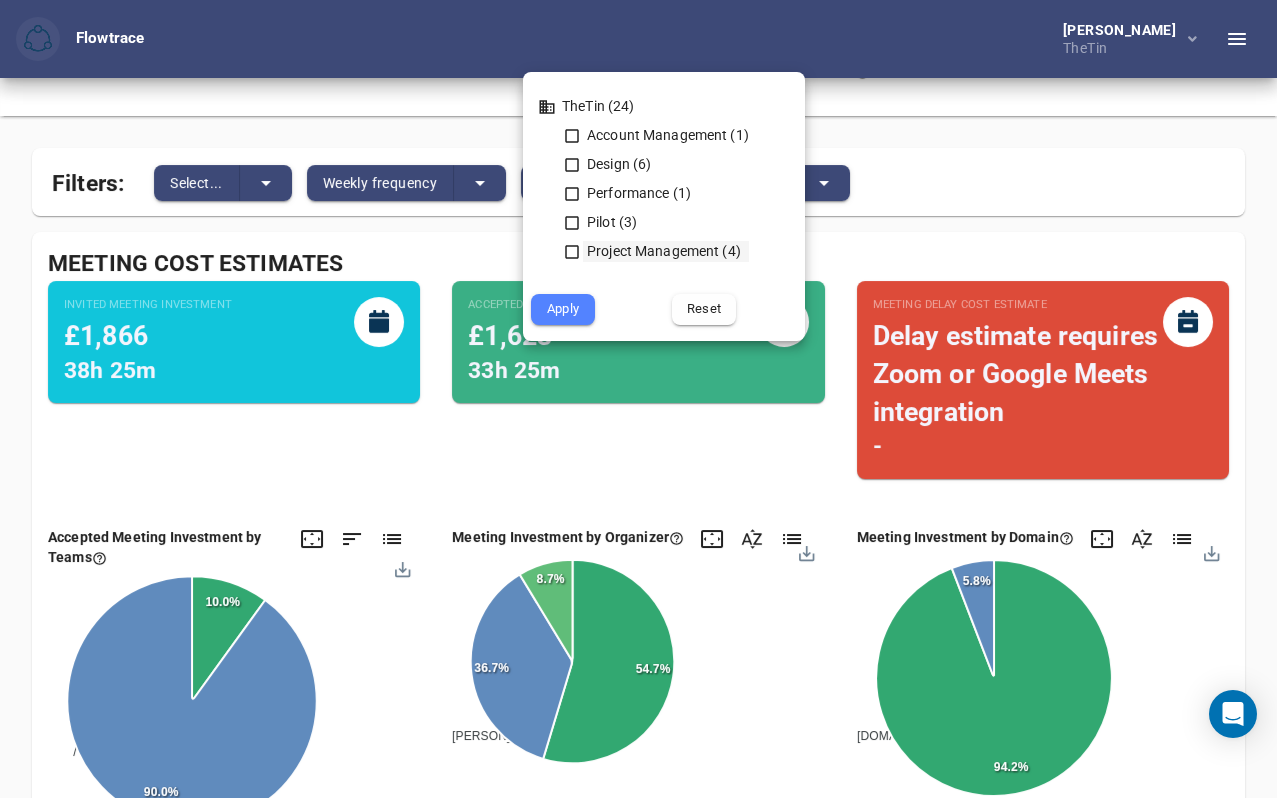click 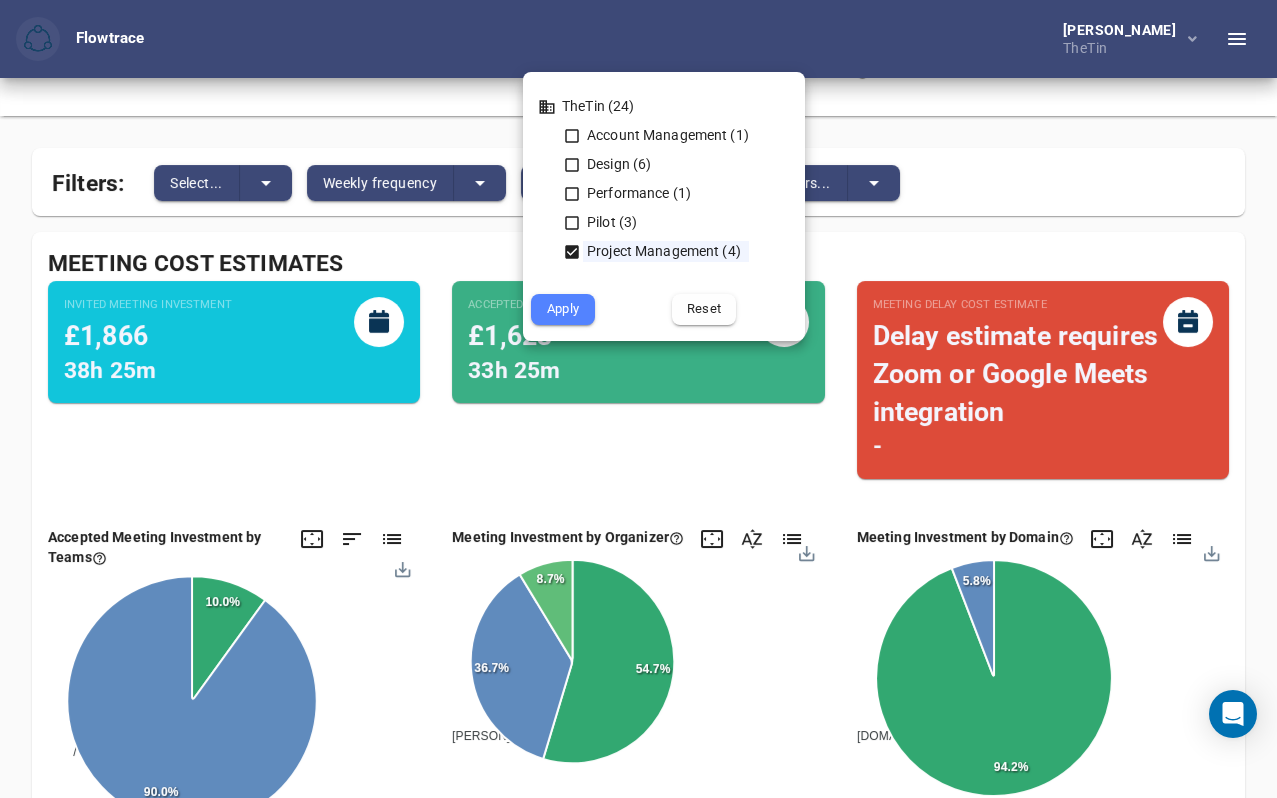 click on "Apply" at bounding box center [563, 309] 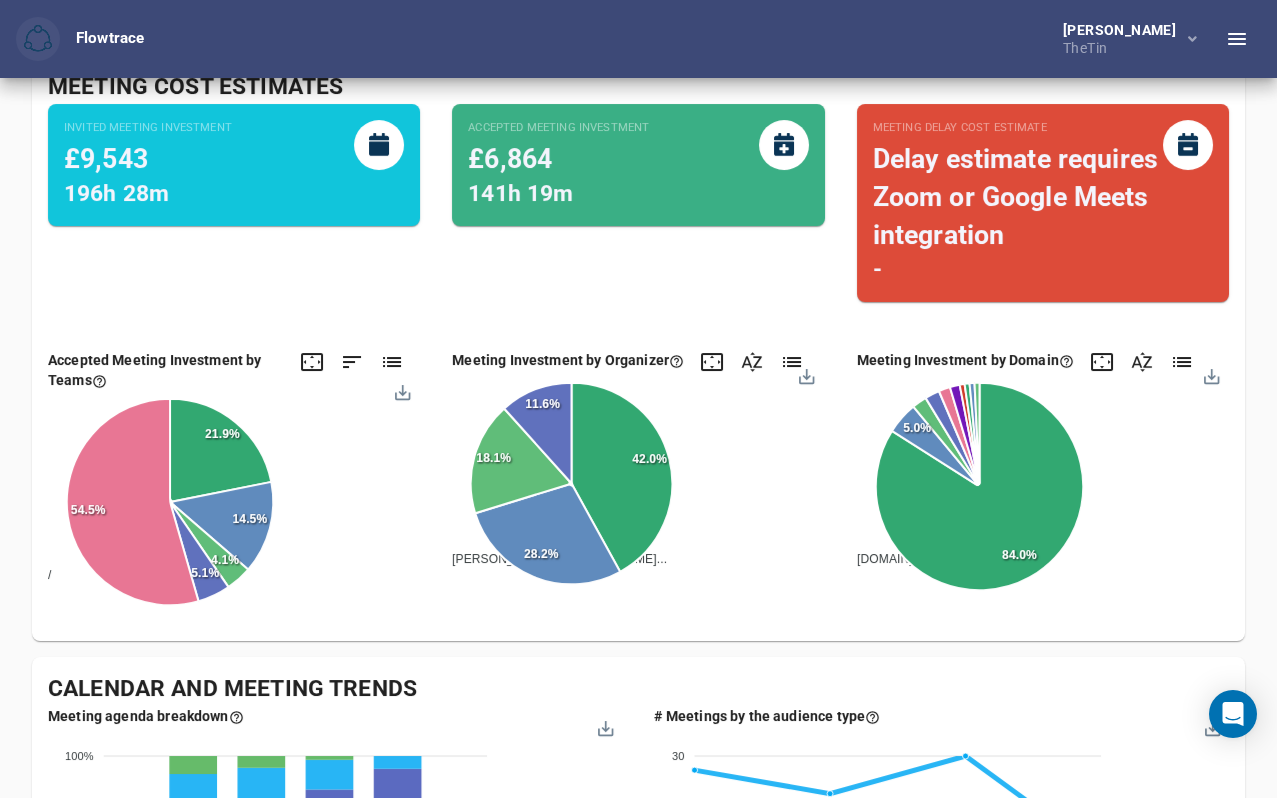 scroll, scrollTop: 110, scrollLeft: 0, axis: vertical 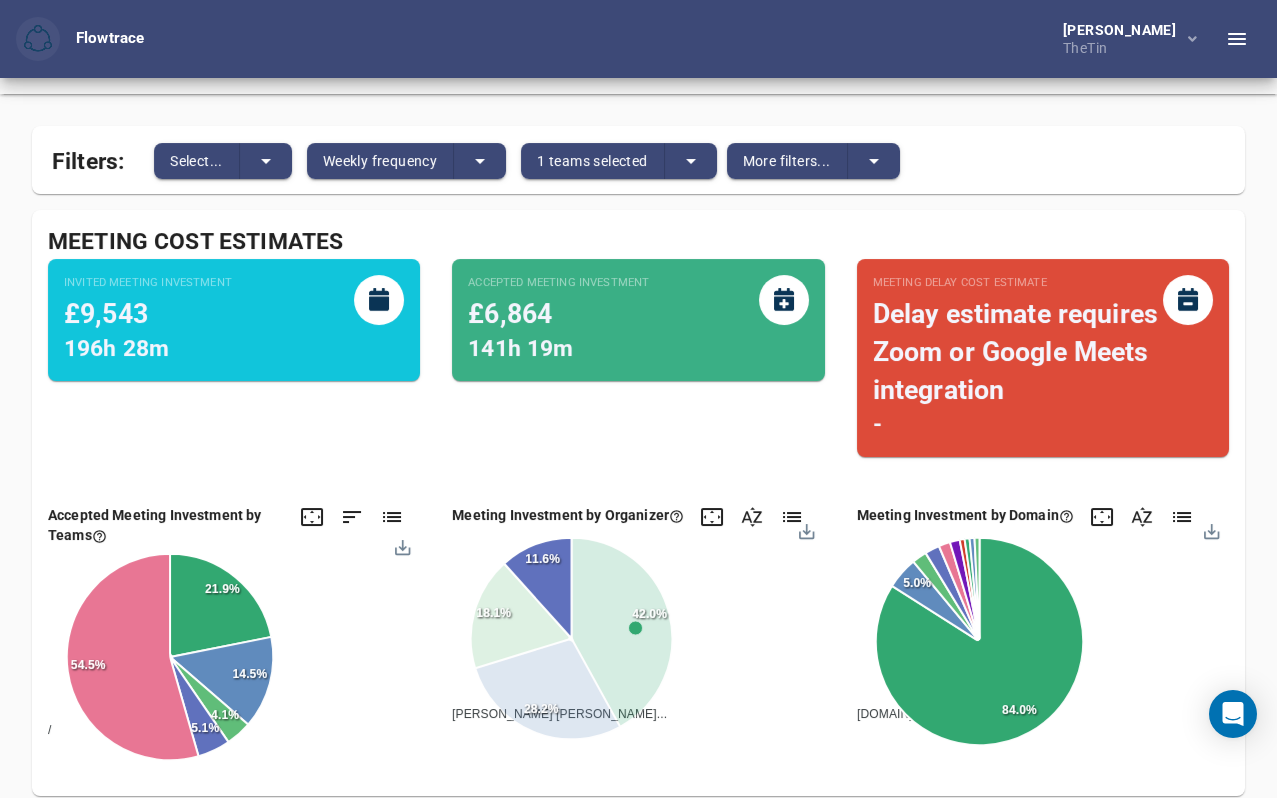 click on "[PERSON_NAME] Apes" 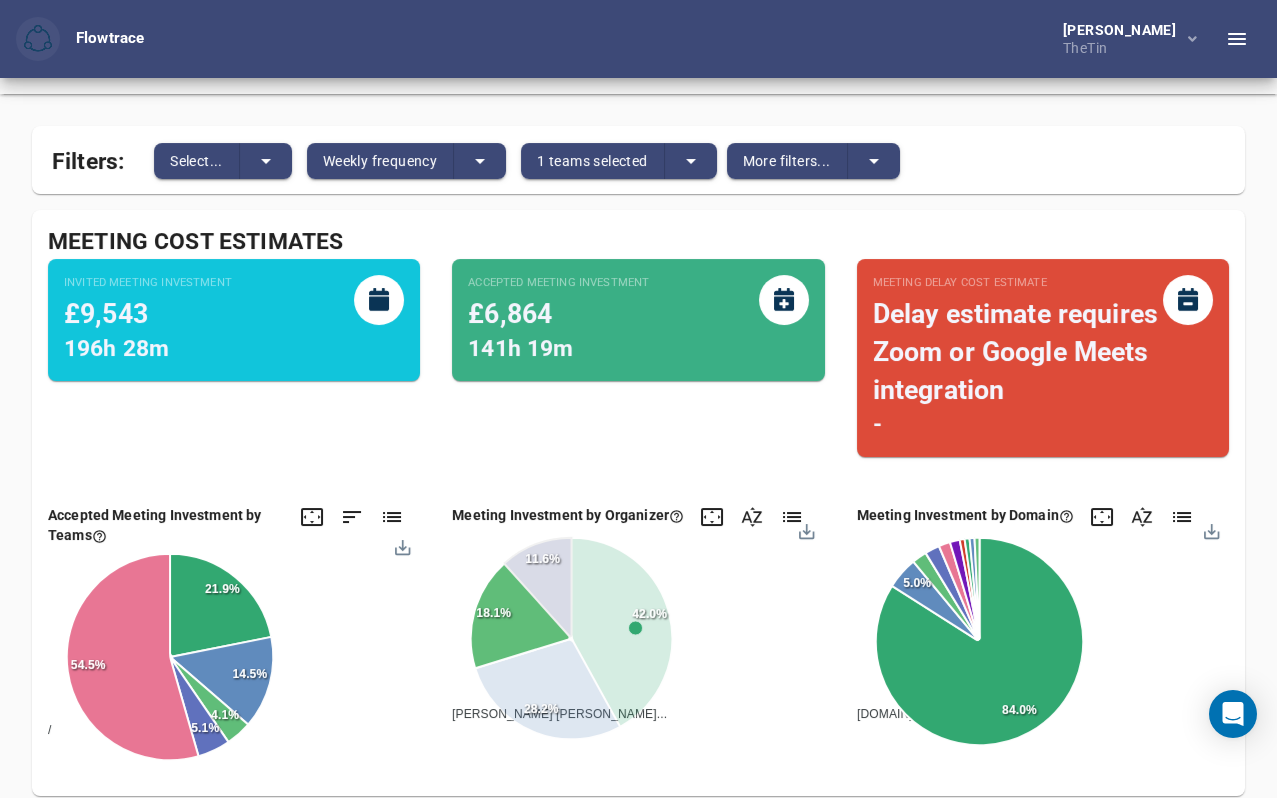 click on "[PERSON_NAME]..." 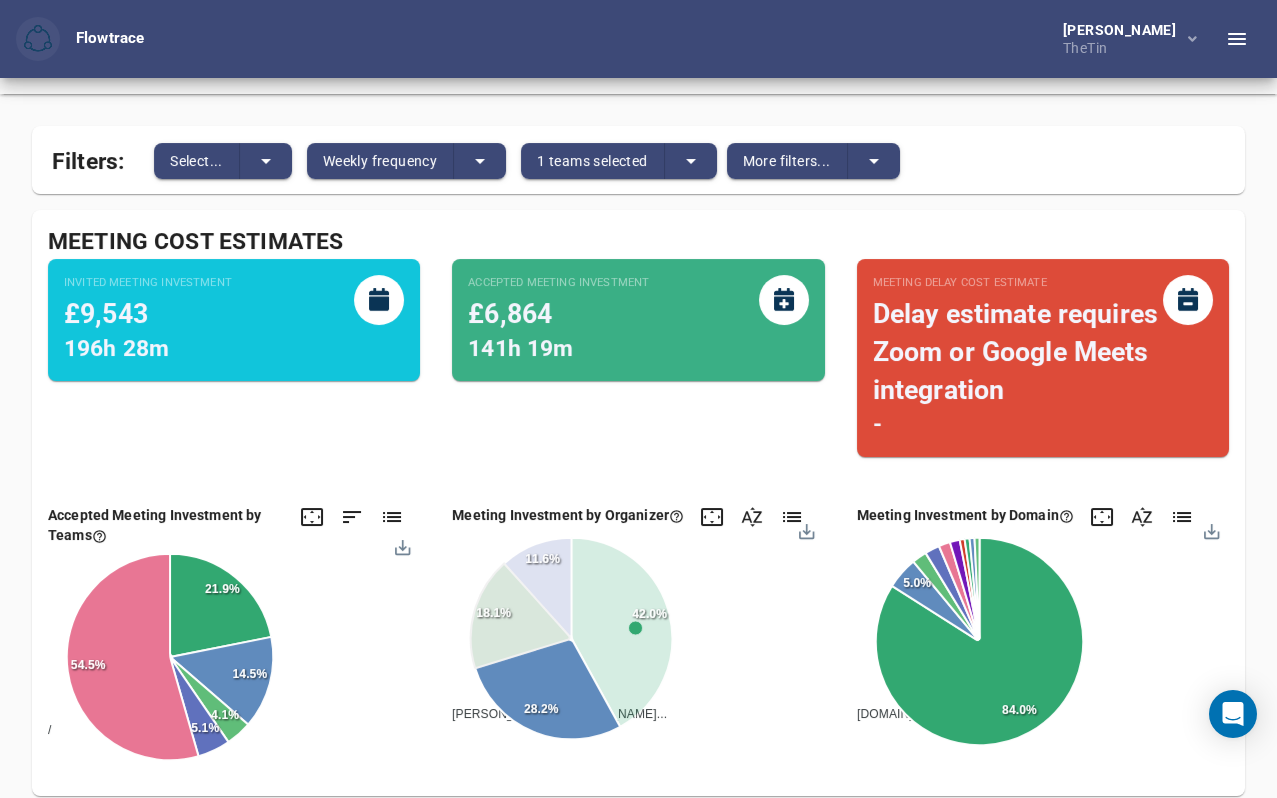 click on "[PERSON_NAME]..." 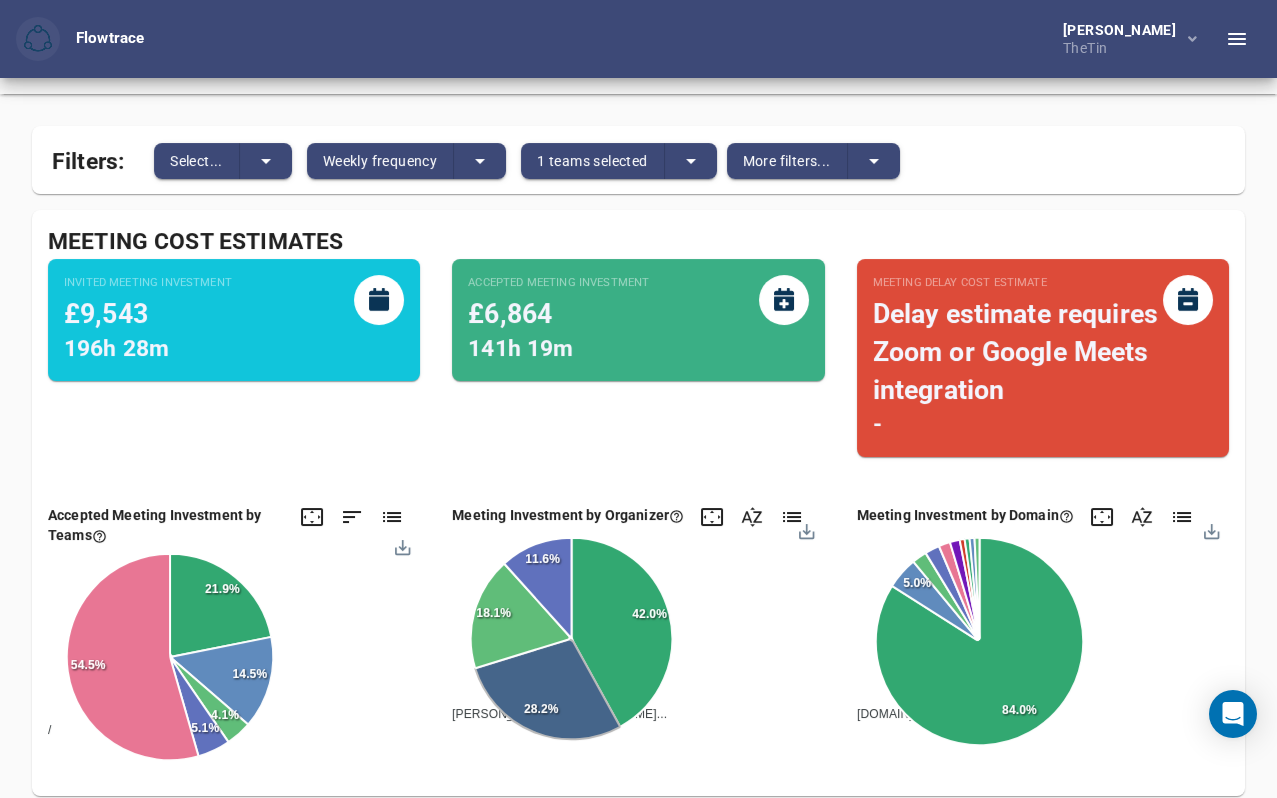 click on "[PERSON_NAME] [PERSON_NAME]... [PERSON_NAME]... [PERSON_NAME]... [PERSON_NAME] Apes" 